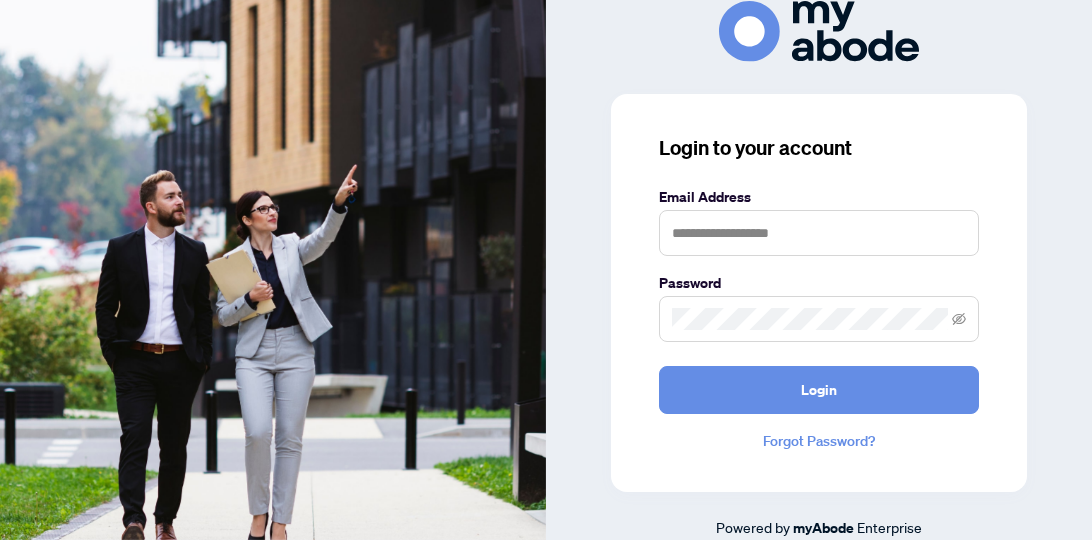 scroll, scrollTop: 0, scrollLeft: 0, axis: both 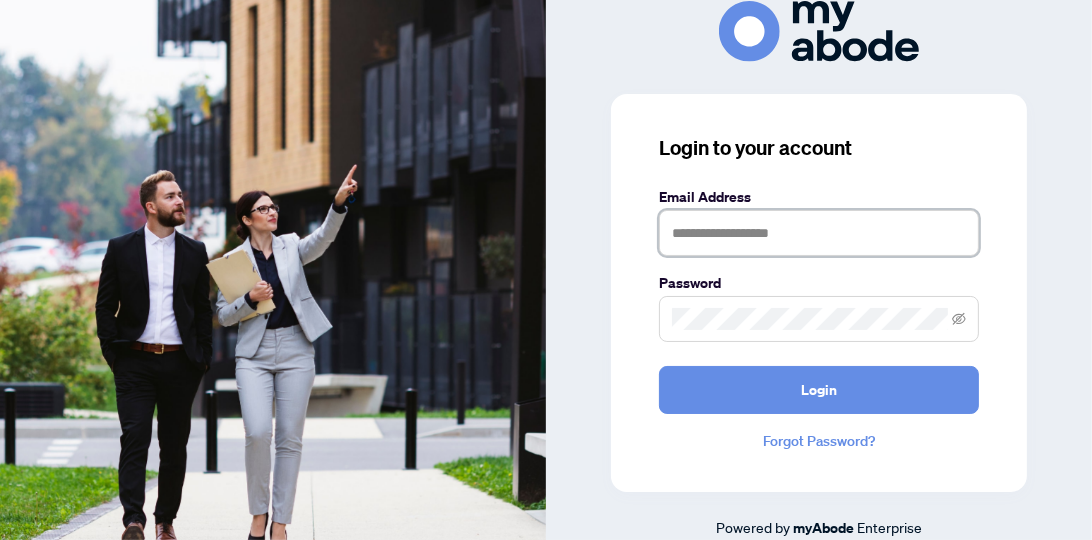 click at bounding box center [819, 233] 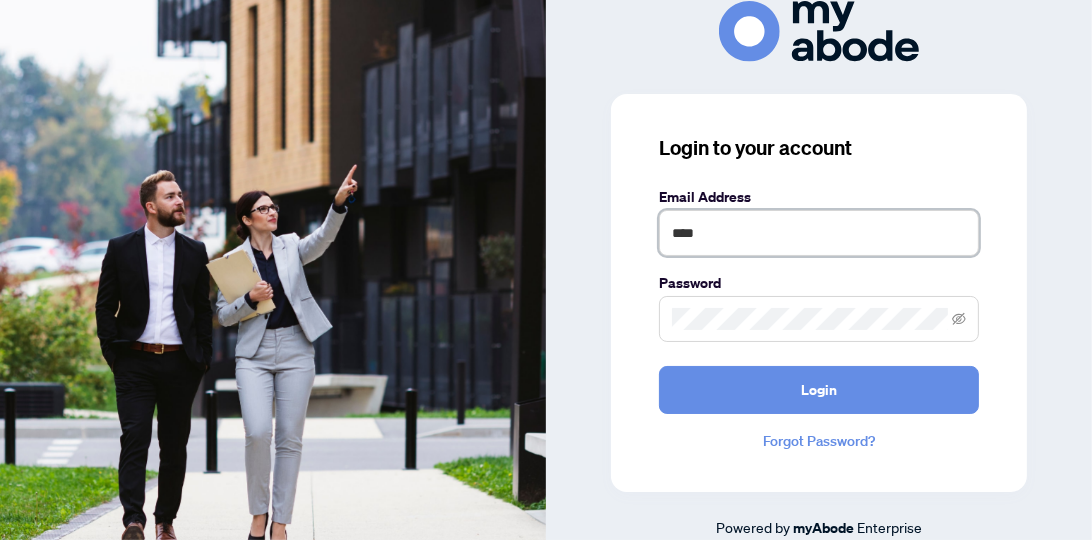 click on "****" at bounding box center [819, 233] 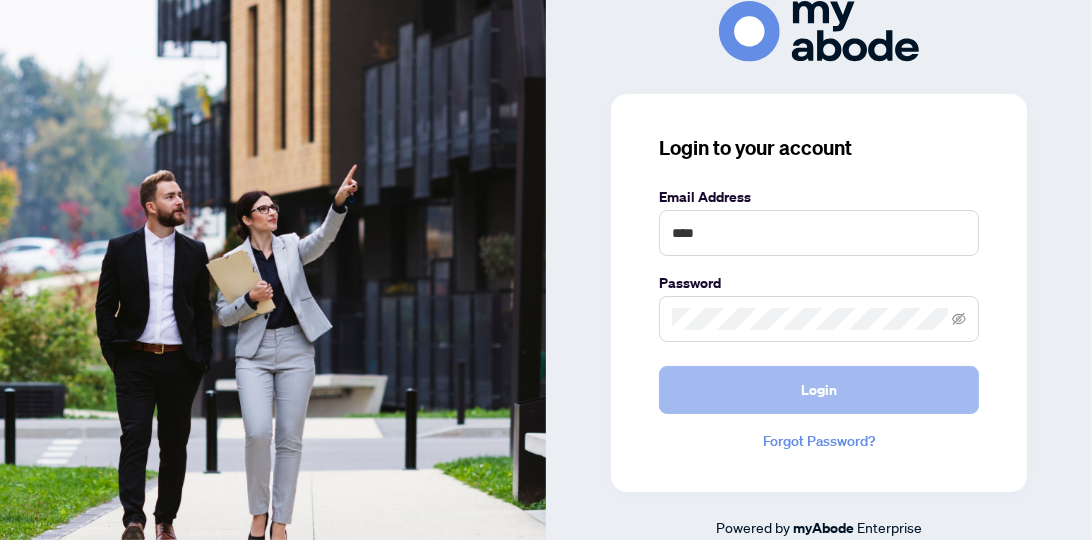 click on "Login" at bounding box center (819, 390) 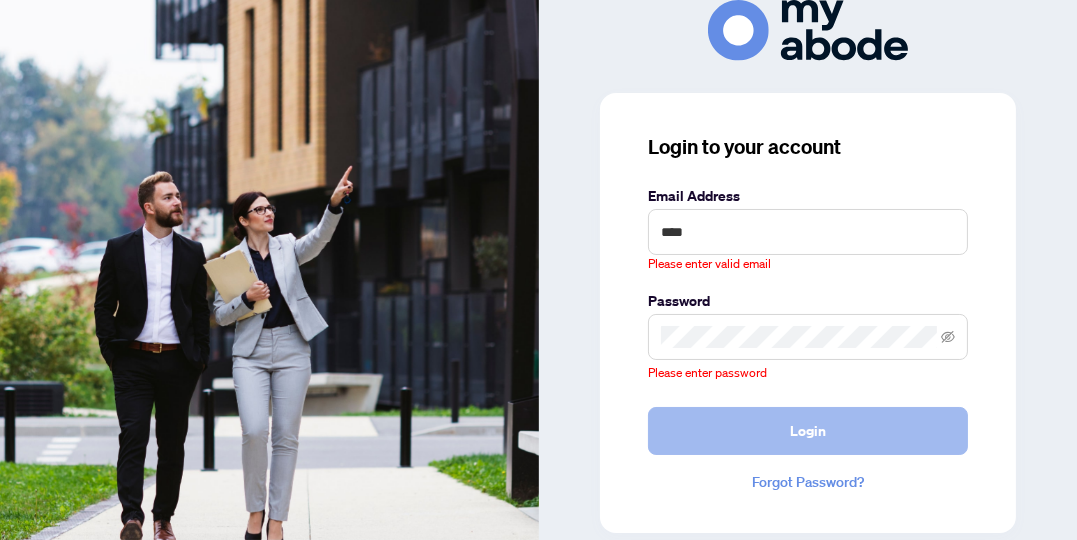 click on "Login" at bounding box center [808, 431] 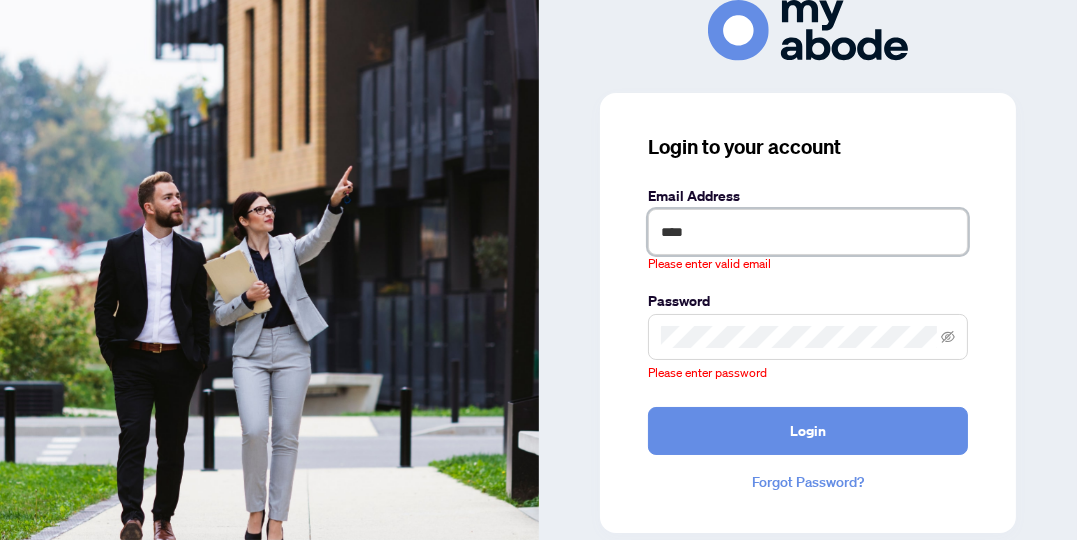 click on "****" at bounding box center [808, 232] 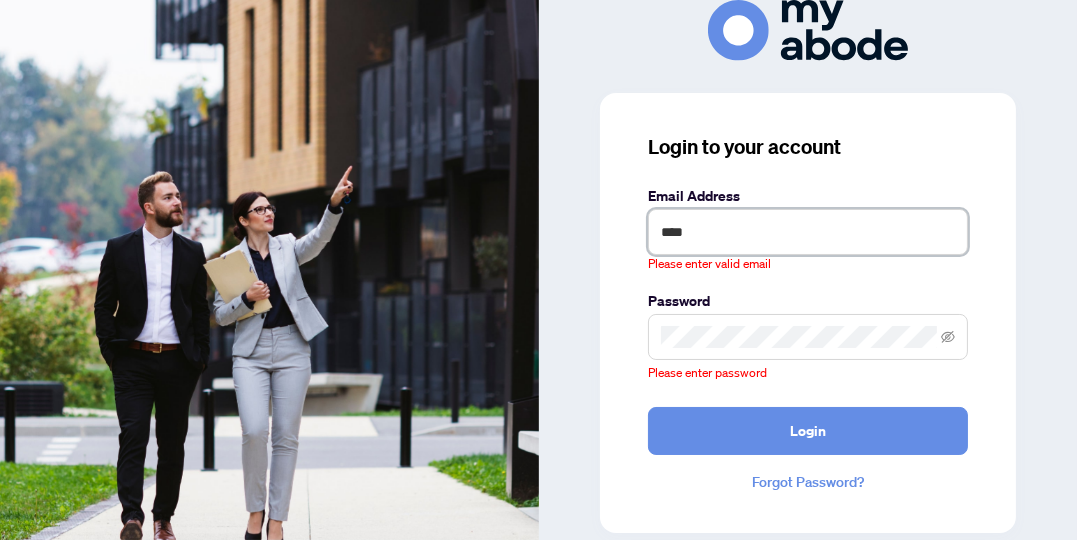 type on "**********" 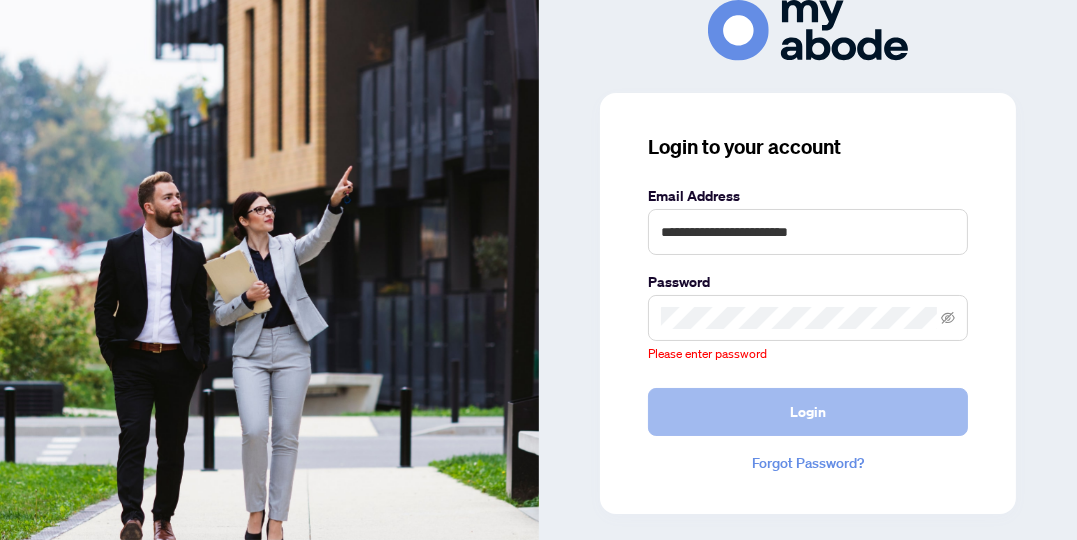 click on "Login" at bounding box center [808, 412] 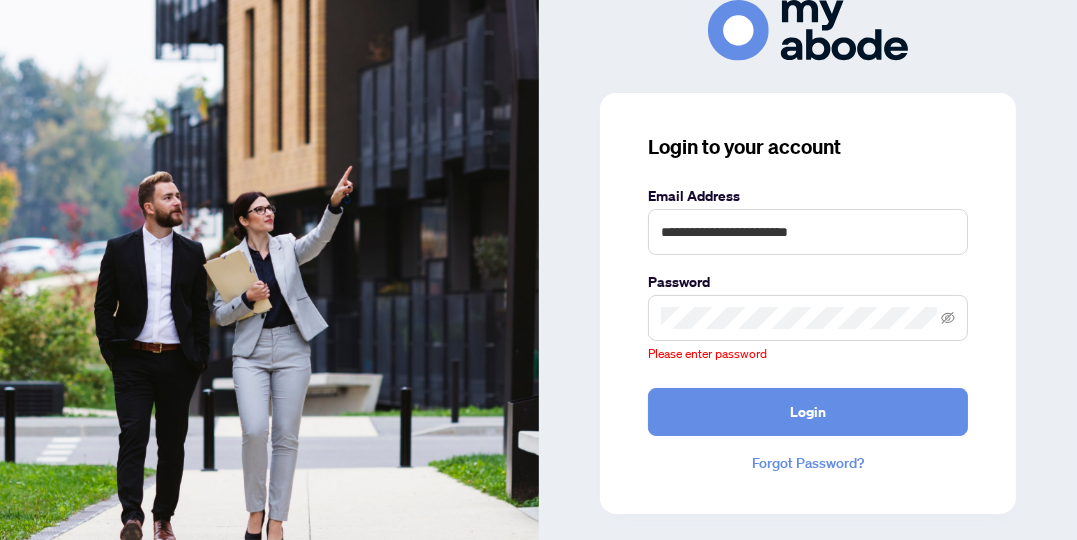 click on "Forgot Password?" at bounding box center [808, 463] 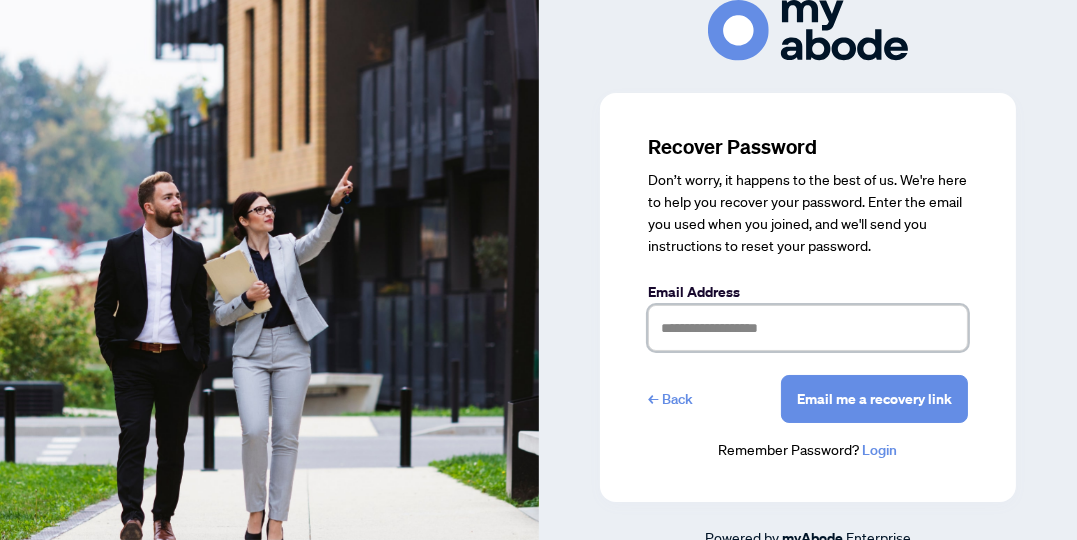 click at bounding box center [808, 328] 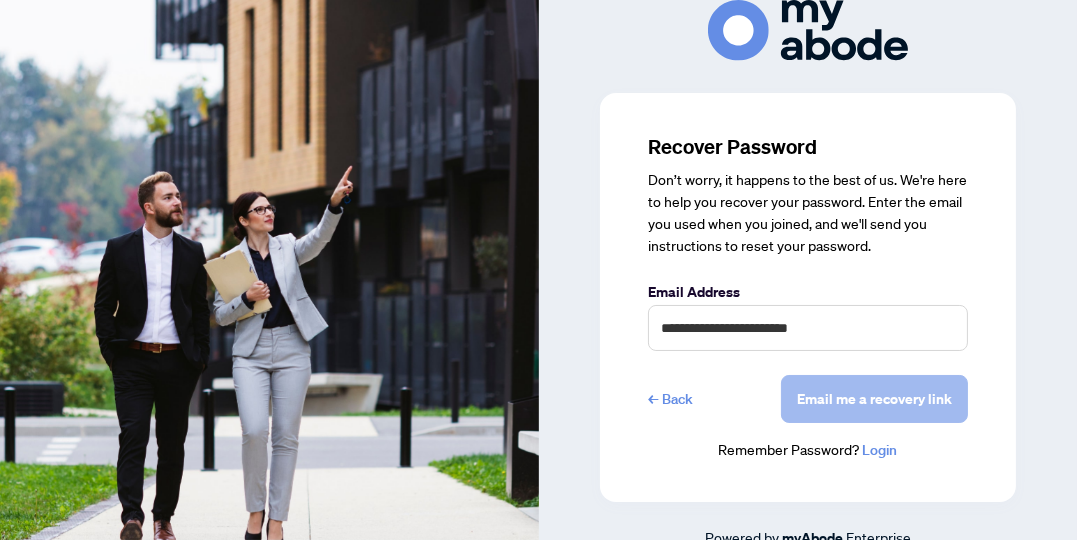 click on "Email me a recovery link" at bounding box center (874, 399) 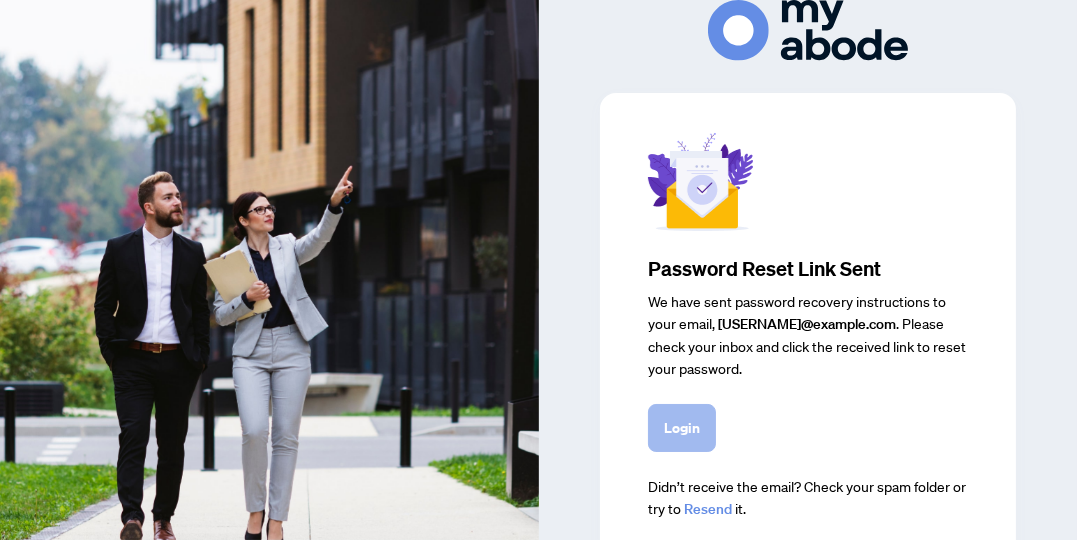 click on "Login" at bounding box center [682, 428] 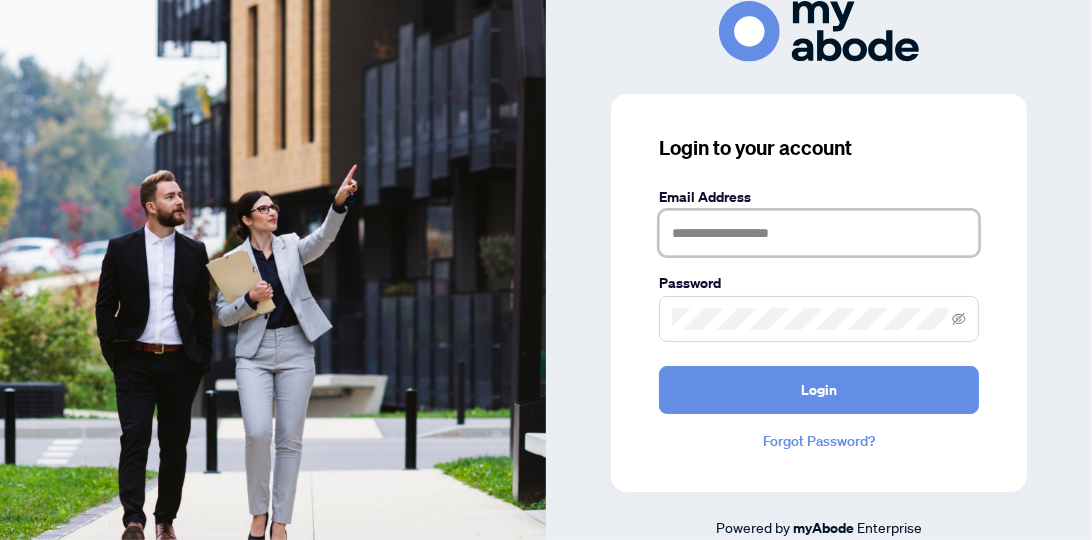 click at bounding box center [819, 233] 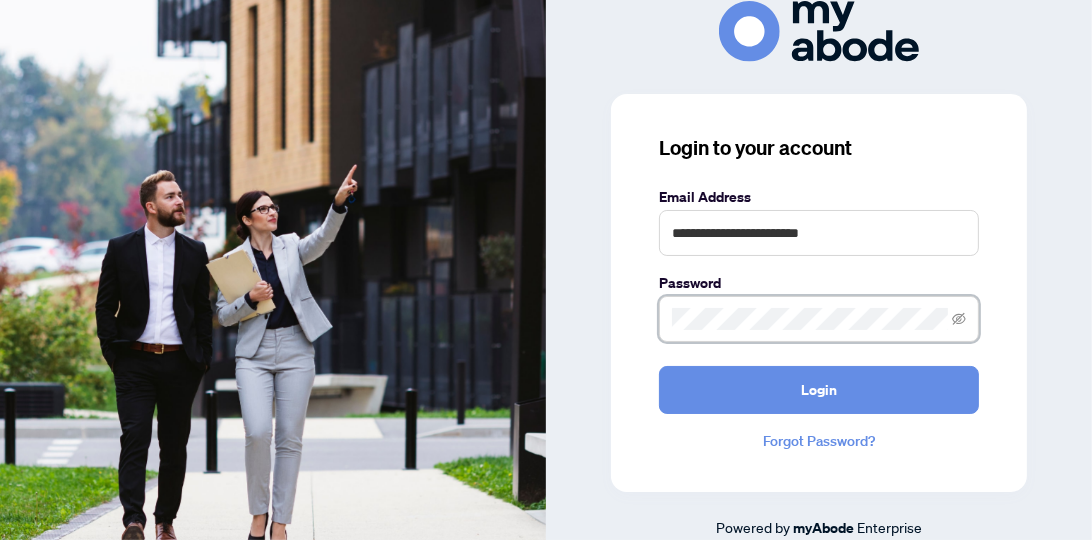 click on "Login" at bounding box center (819, 390) 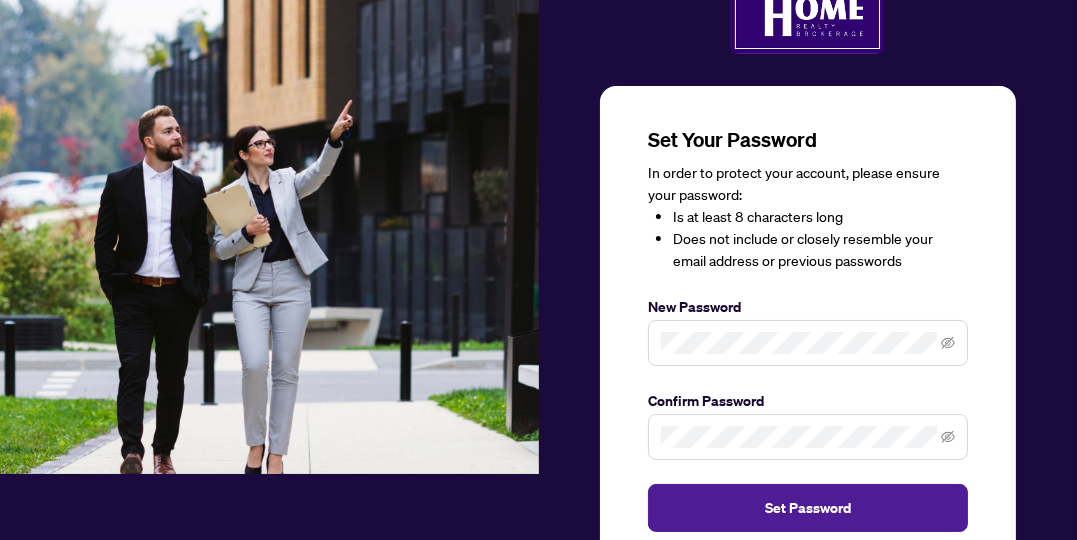 scroll, scrollTop: 66, scrollLeft: 0, axis: vertical 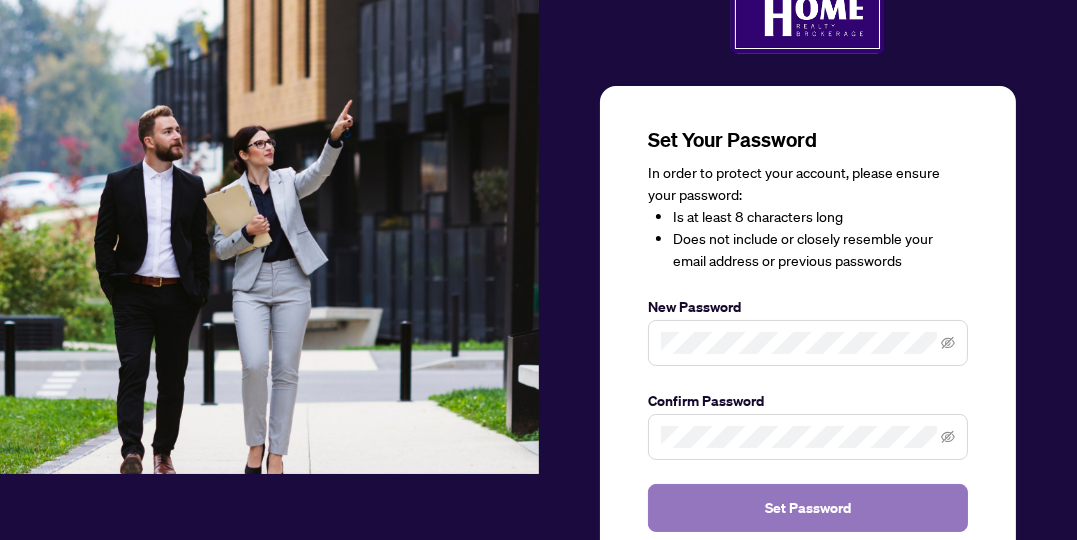 click on "Set Password" at bounding box center [808, 508] 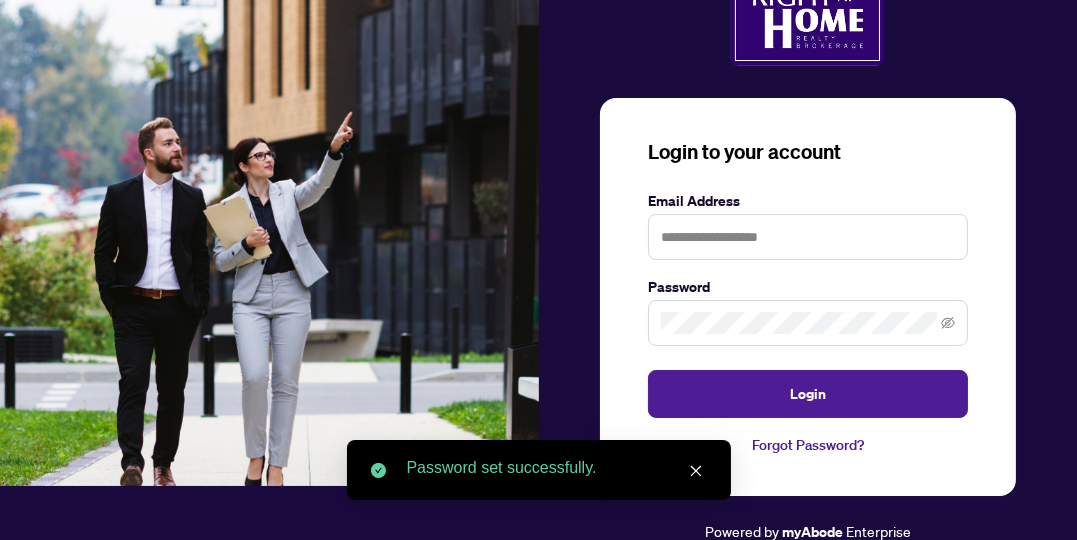 scroll, scrollTop: 54, scrollLeft: 0, axis: vertical 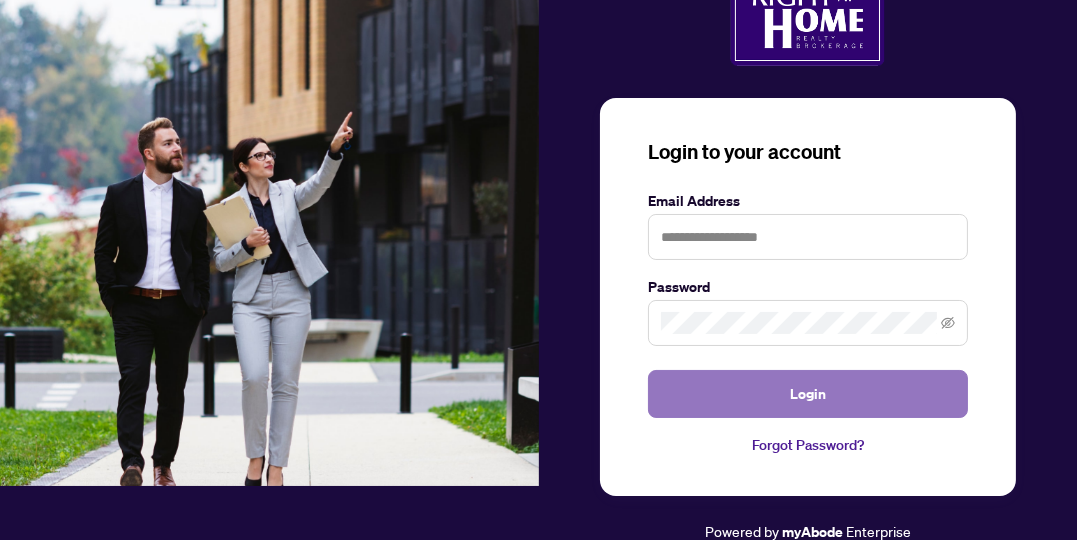 click on "Login" at bounding box center [808, 394] 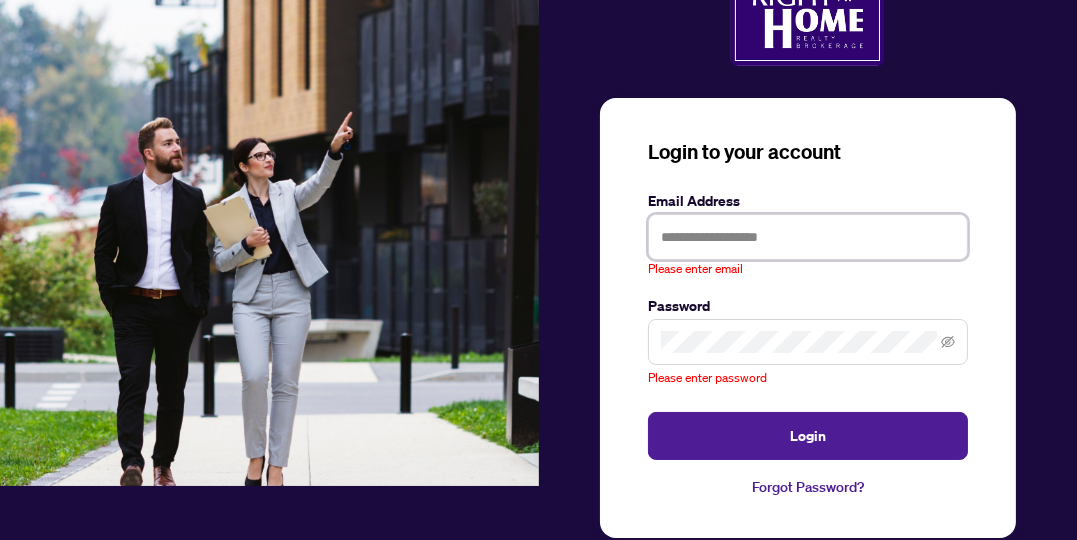 click at bounding box center [808, 237] 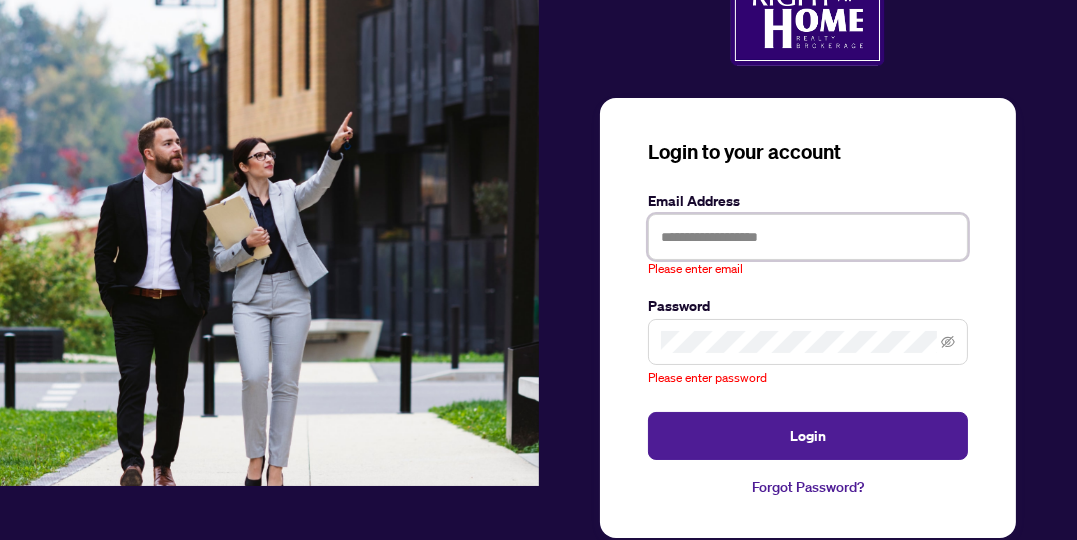 type on "**********" 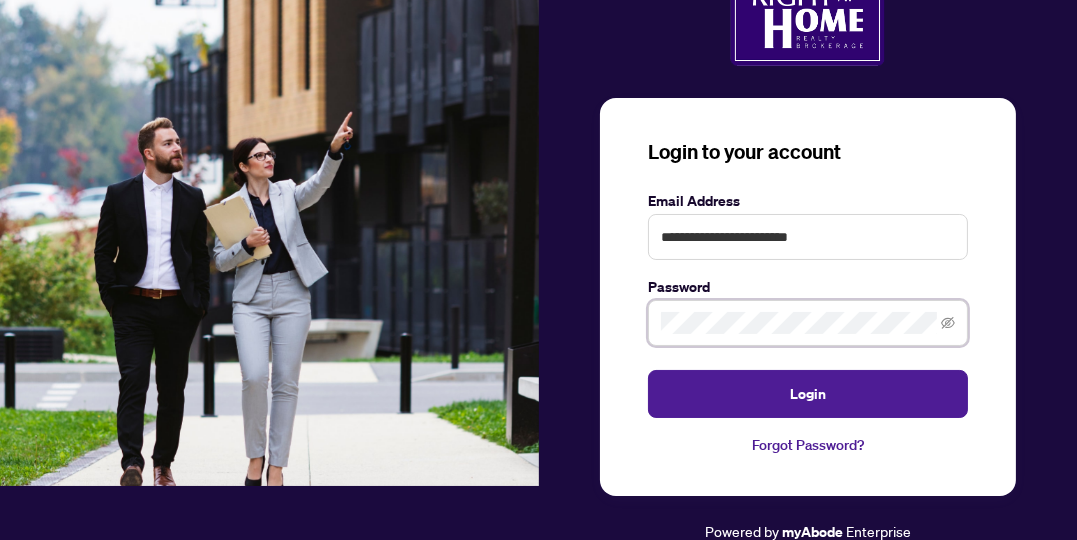 click on "Login" at bounding box center [808, 394] 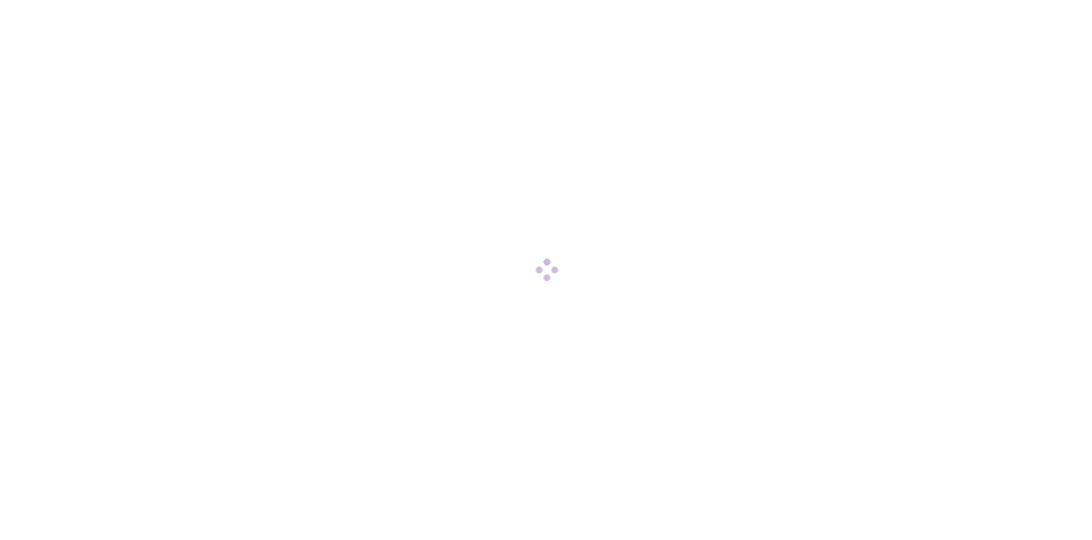 scroll, scrollTop: 0, scrollLeft: 0, axis: both 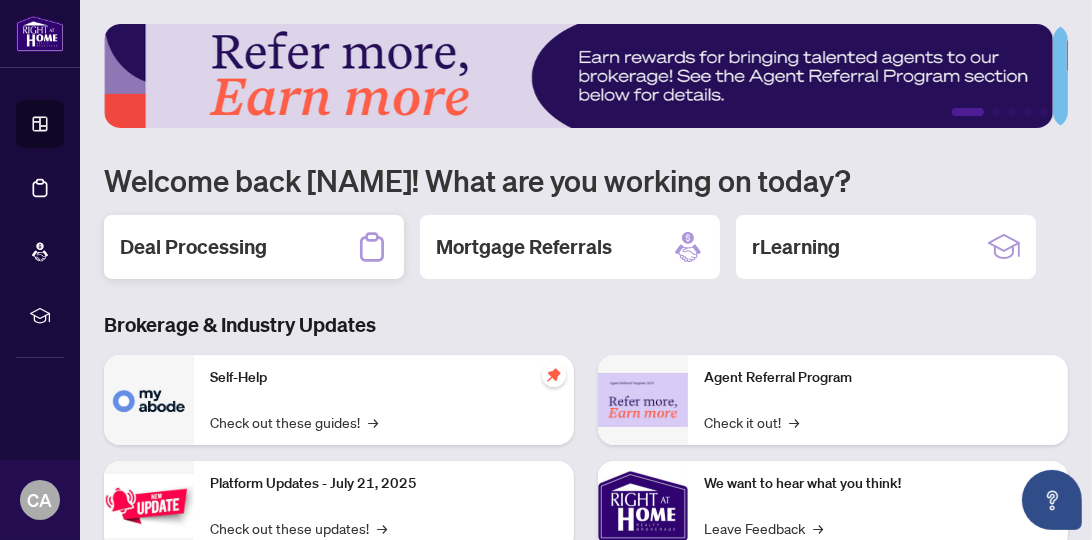 click on "Deal Processing" at bounding box center (193, 247) 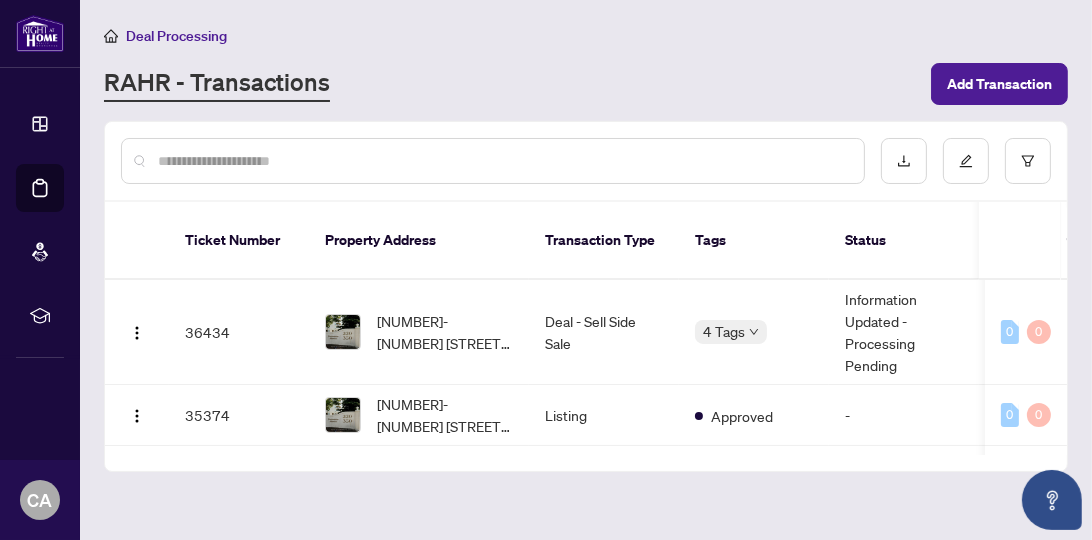 click 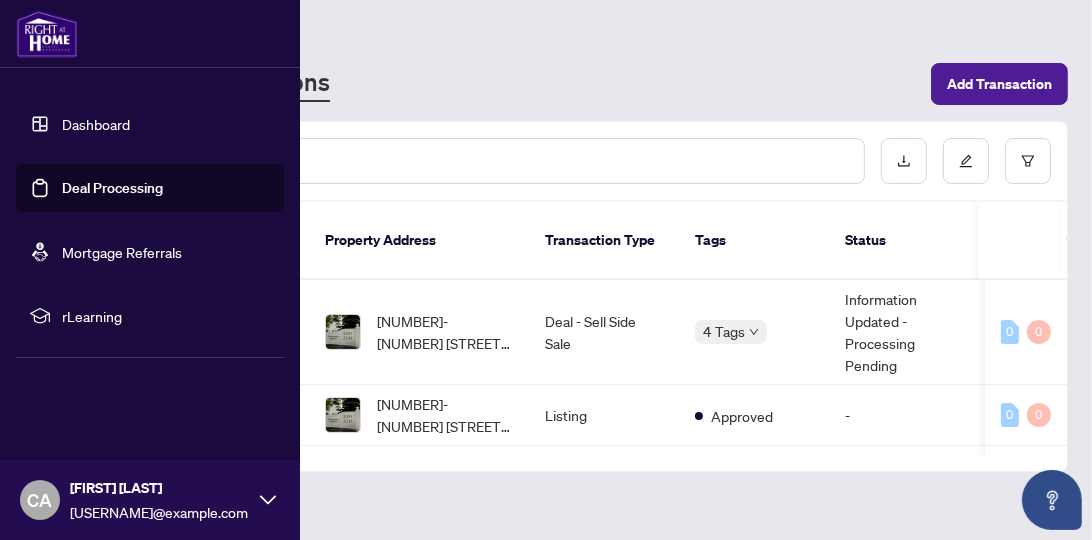 click on "Dashboard" at bounding box center (96, 124) 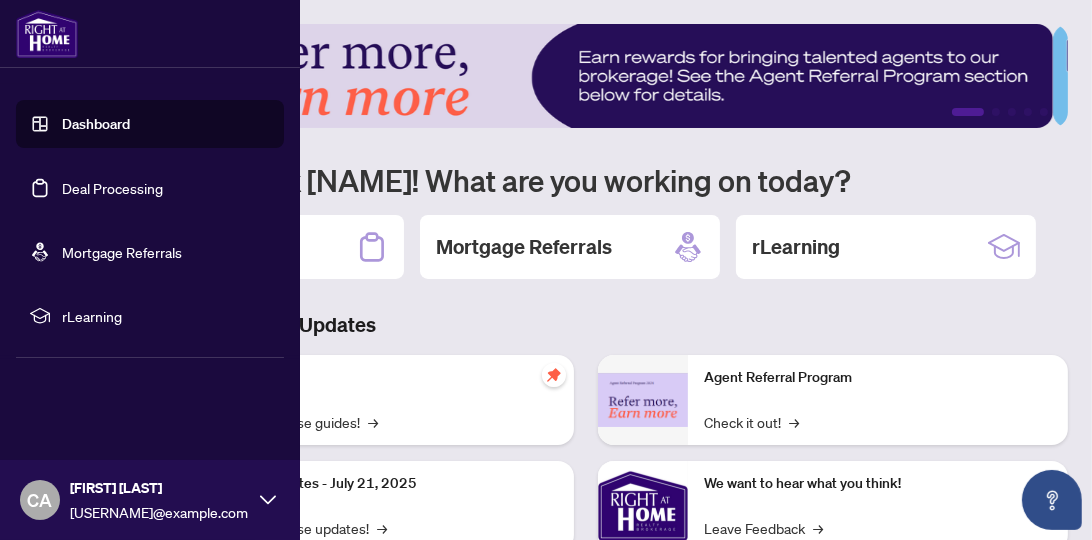 click on "Deal Processing" at bounding box center [112, 188] 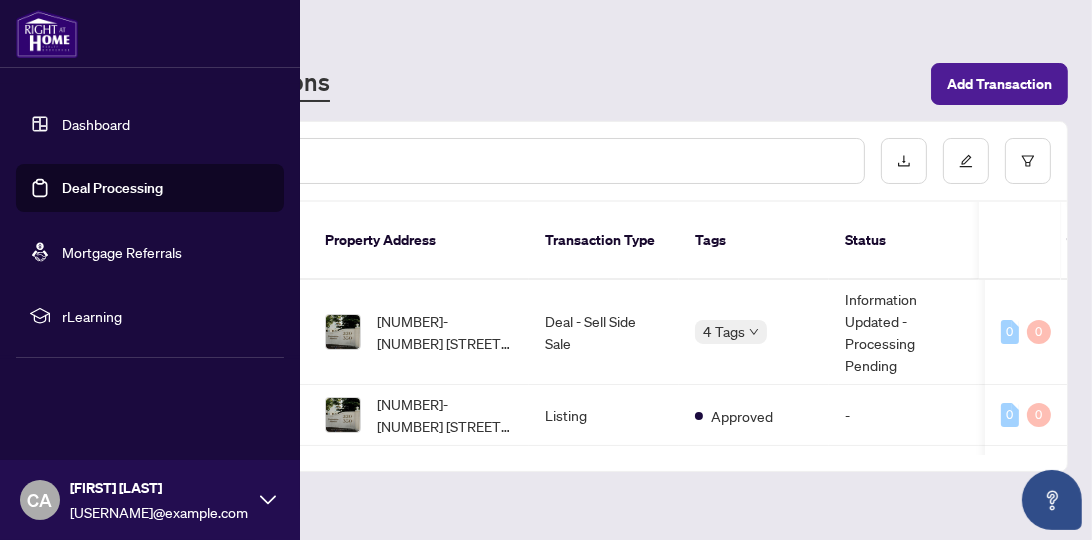 click on "RAHR - Transactions" at bounding box center (511, 84) 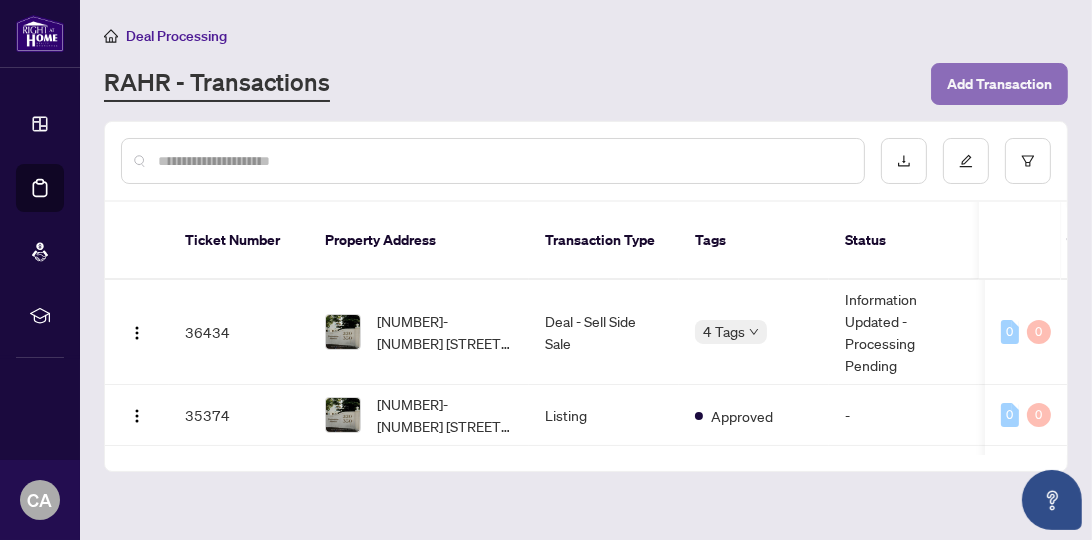 click on "Add Transaction" at bounding box center [999, 84] 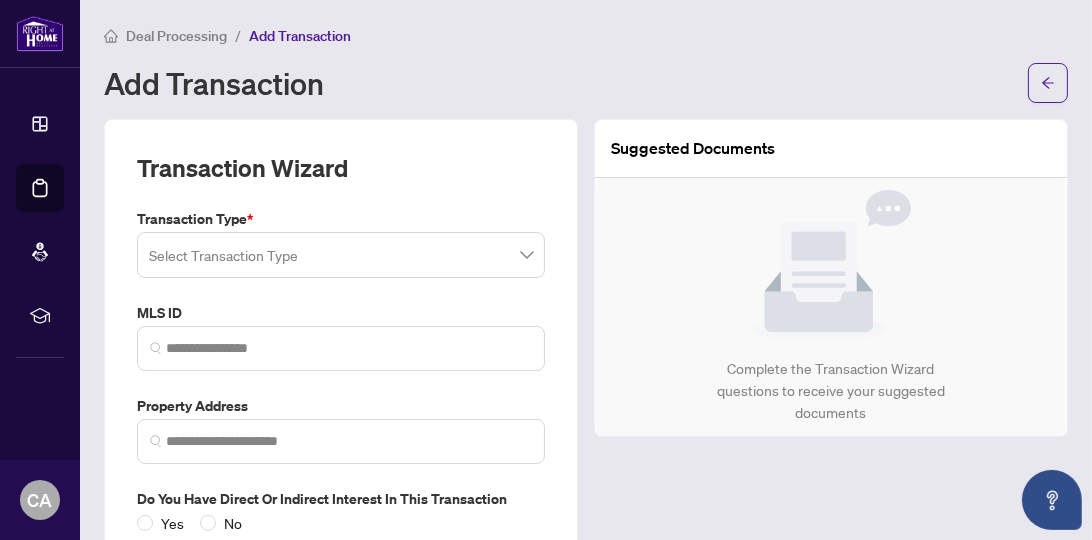 click at bounding box center (341, 255) 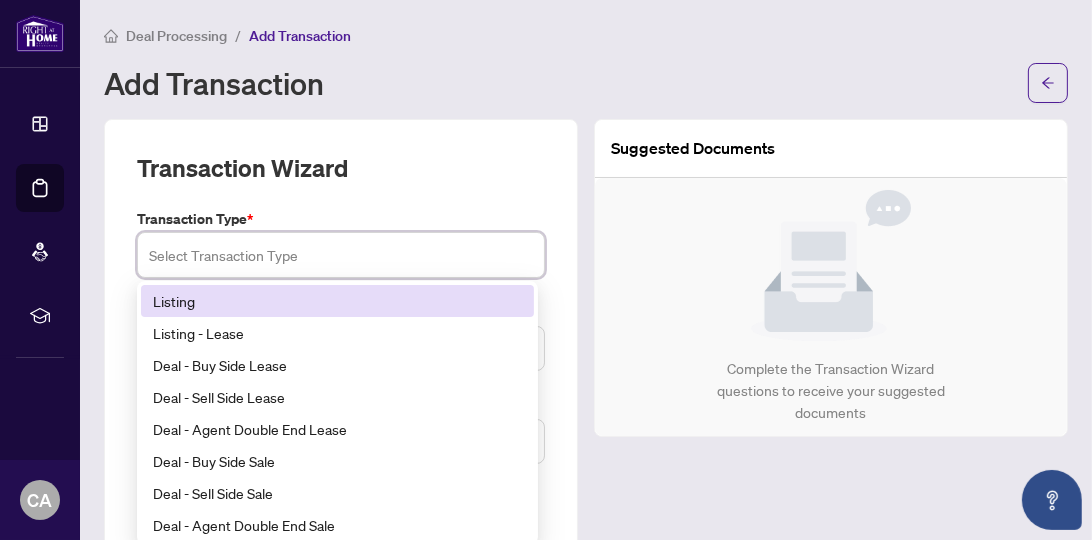 click on "Listing - Lease" at bounding box center [337, 333] 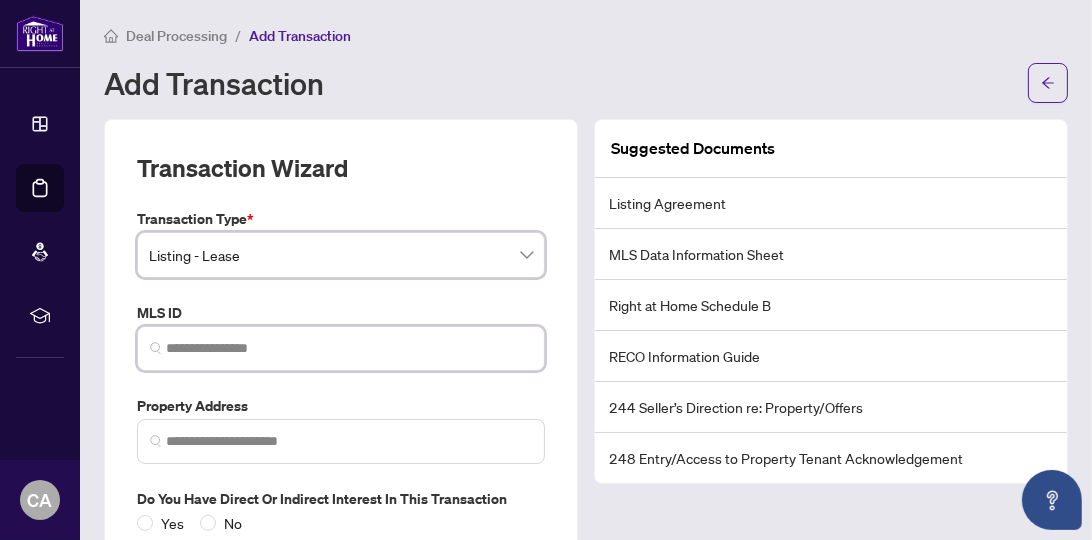 click at bounding box center [349, 348] 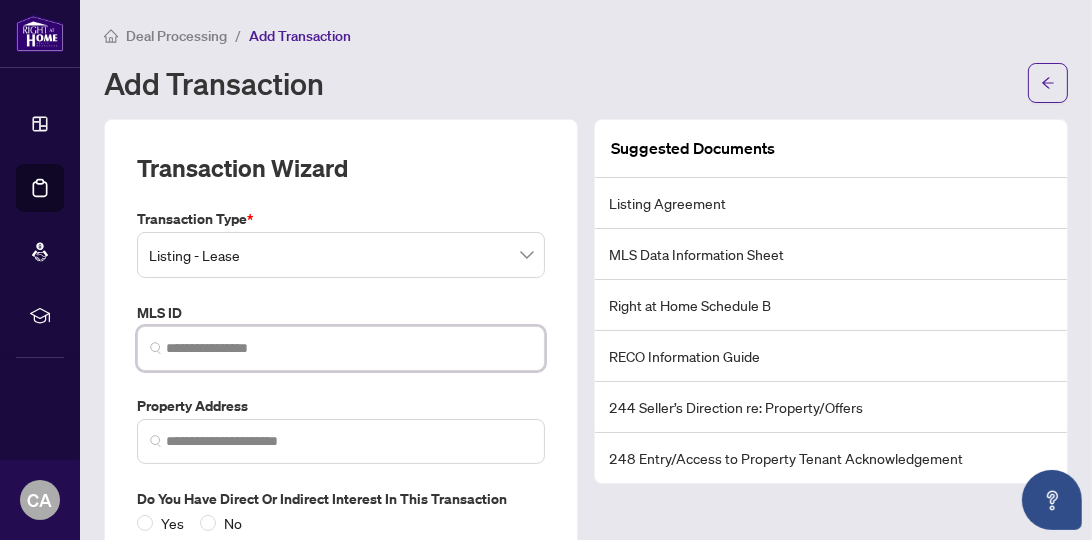 paste on "*********" 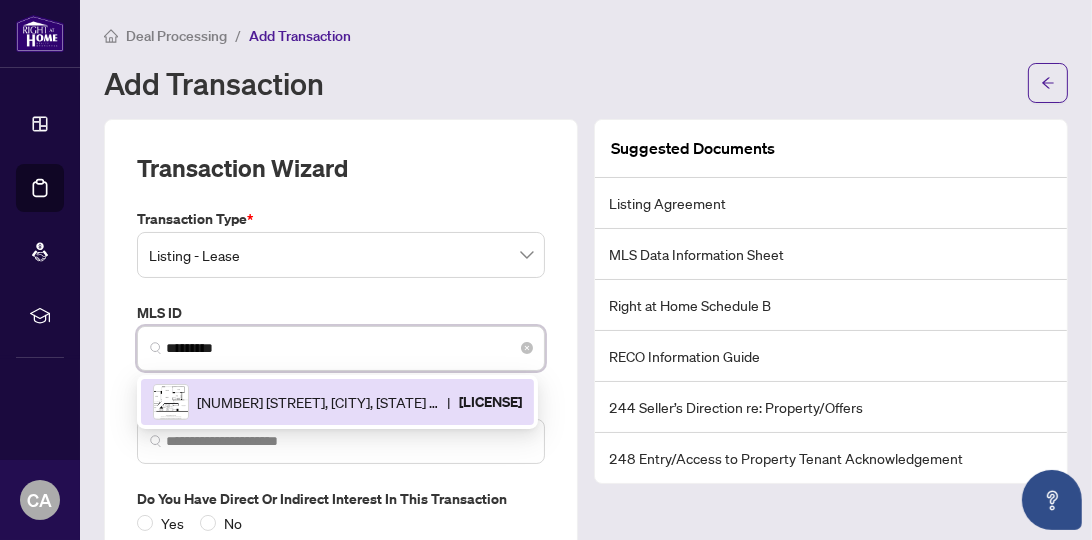 click on "235 Sherway Gardens Rd, Toronto, Ontario M9C 0A2, Canada" at bounding box center (318, 402) 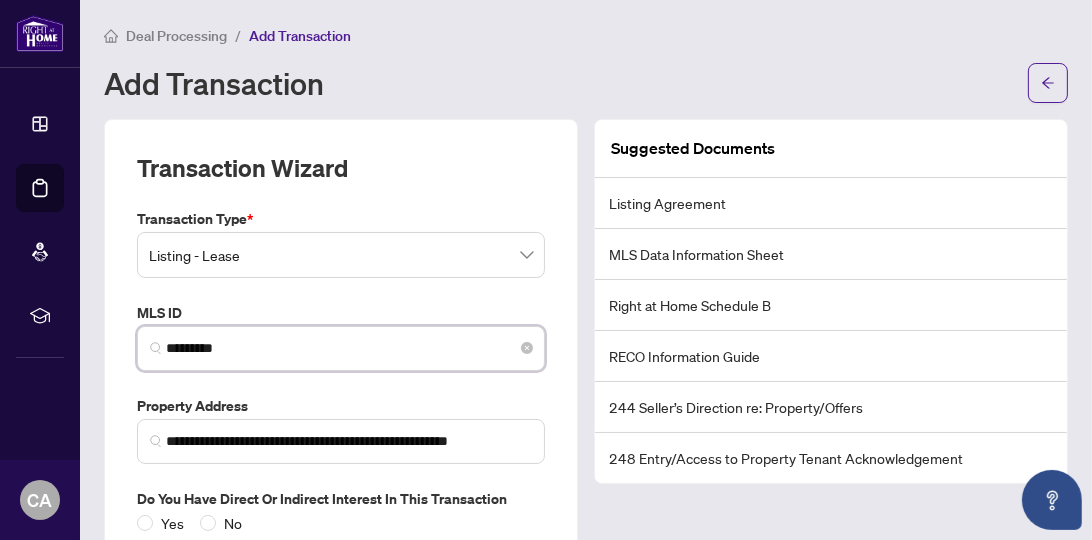 type on "**********" 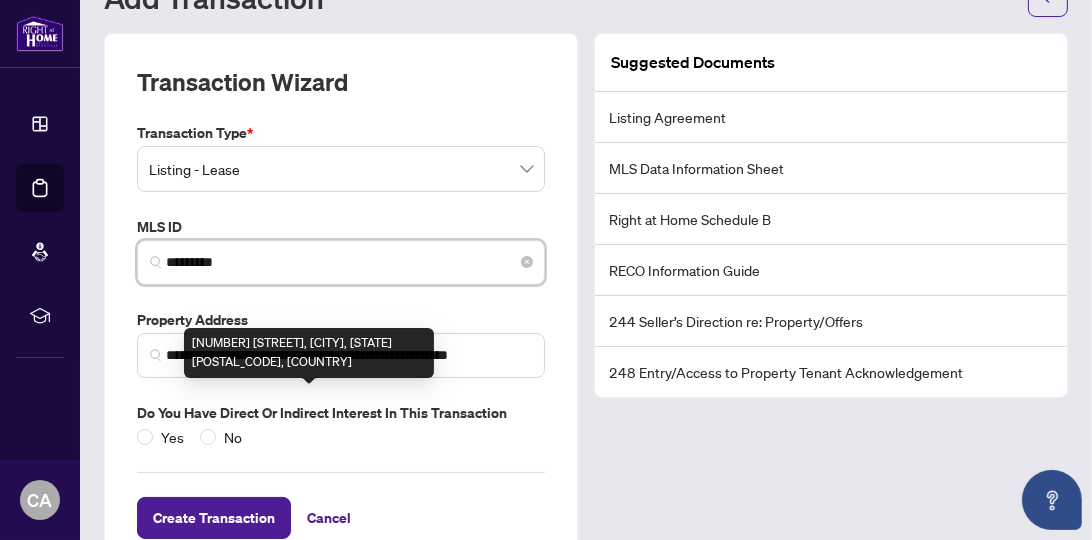 scroll, scrollTop: 139, scrollLeft: 0, axis: vertical 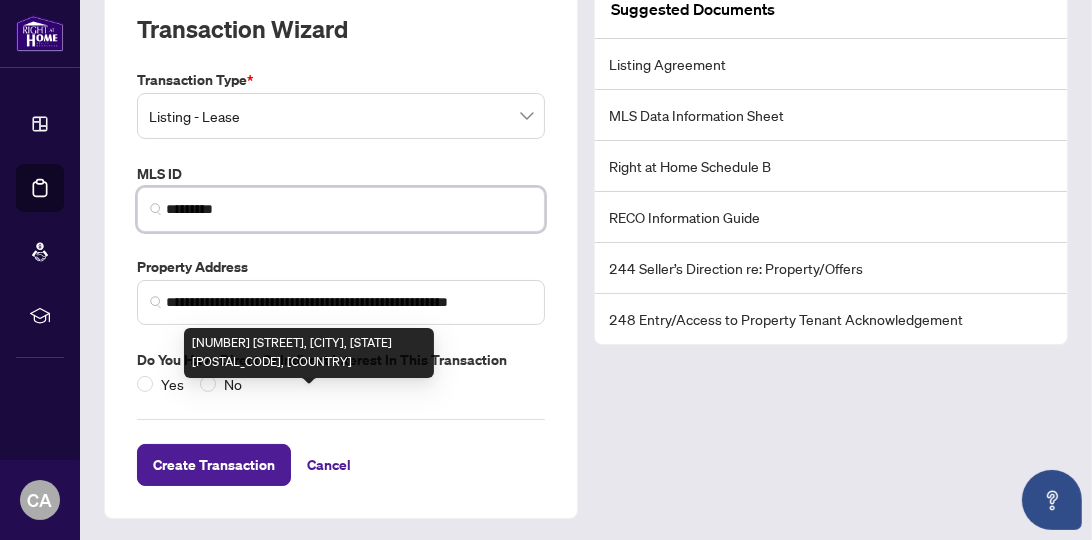 click on "235 Sherway Gardens Rd, Toronto, Ontario M9C 0A2, Canada" at bounding box center [309, 353] 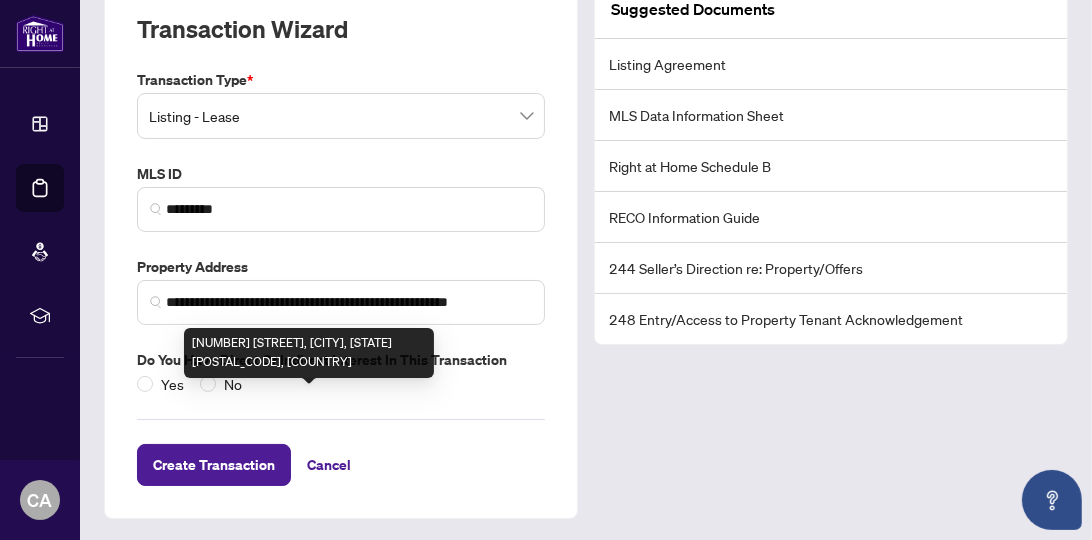 click on "Create Transaction Cancel" at bounding box center [341, 440] 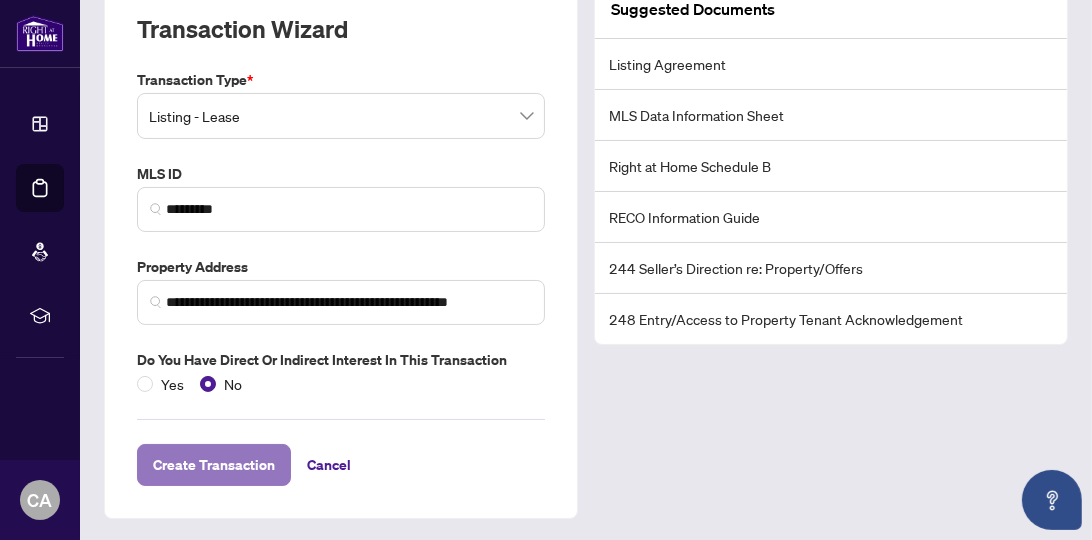 click on "Create Transaction" at bounding box center [214, 465] 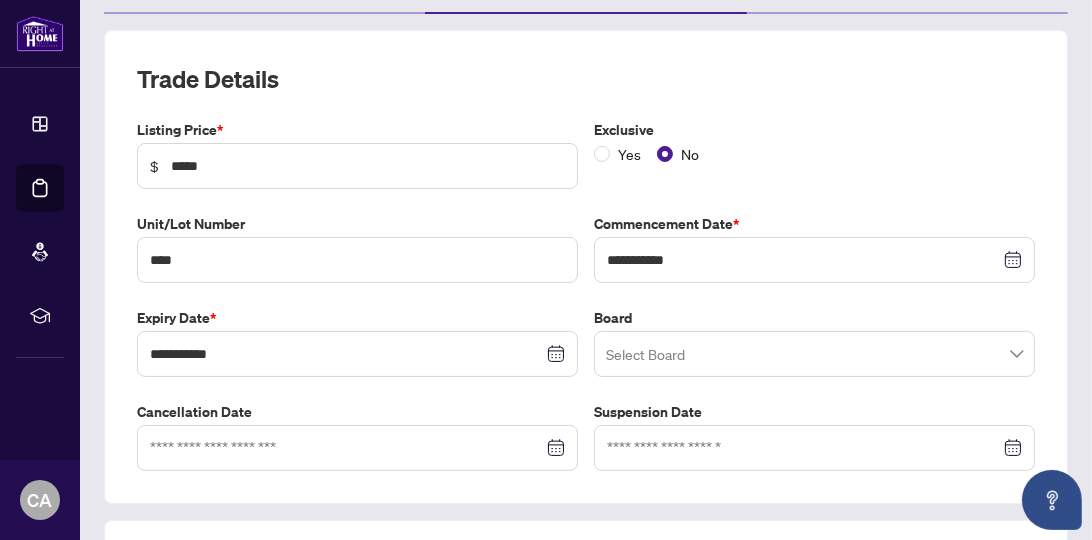scroll, scrollTop: 247, scrollLeft: 0, axis: vertical 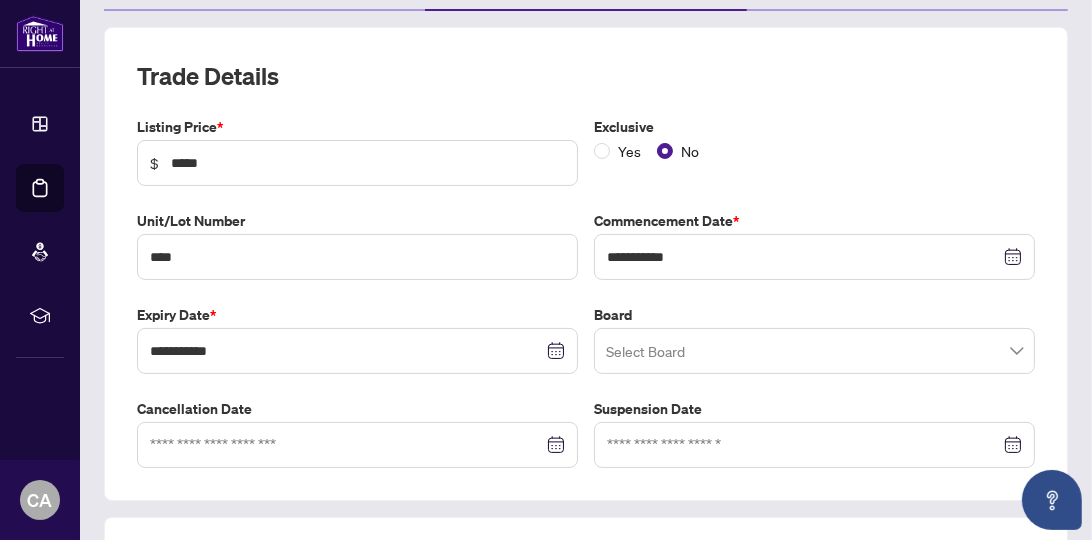 click at bounding box center [814, 351] 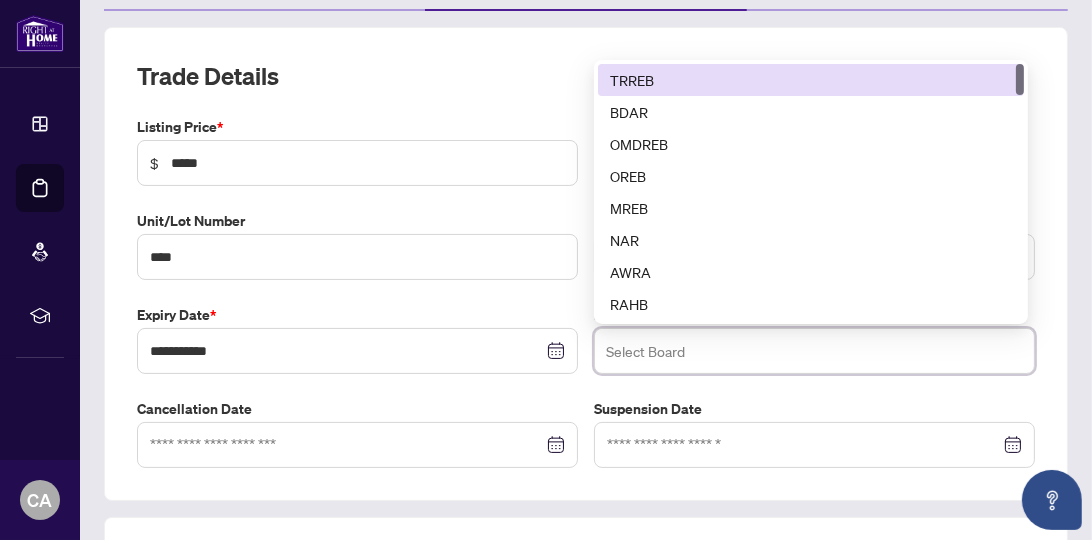 click on "TRREB" at bounding box center [811, 80] 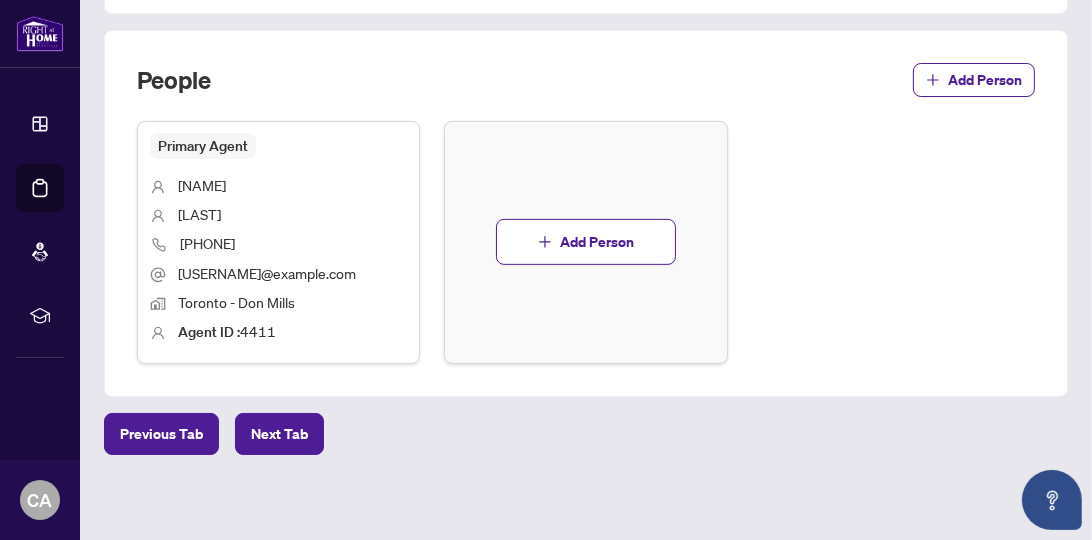 scroll, scrollTop: 736, scrollLeft: 0, axis: vertical 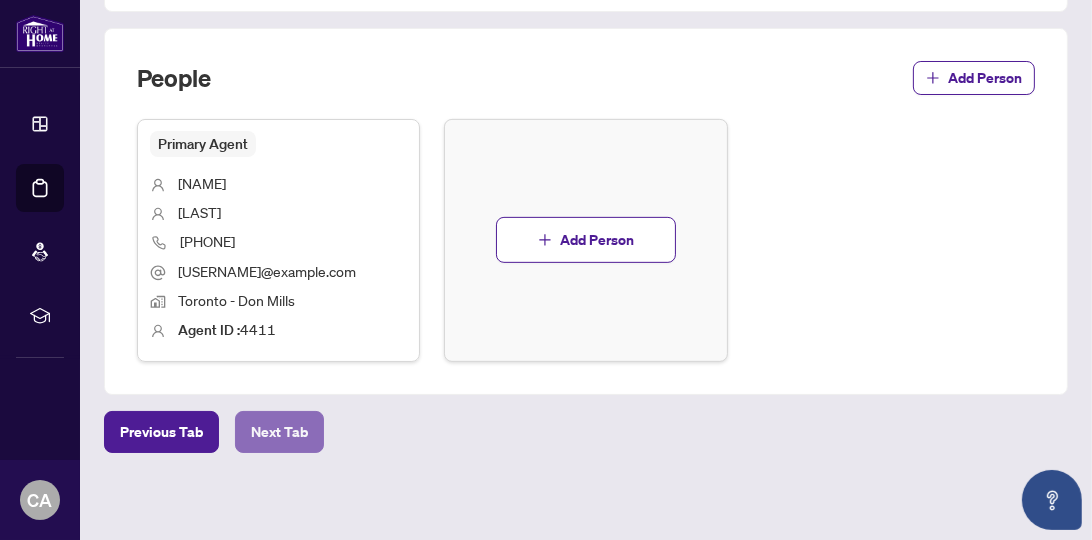 click on "Next Tab" at bounding box center [279, 432] 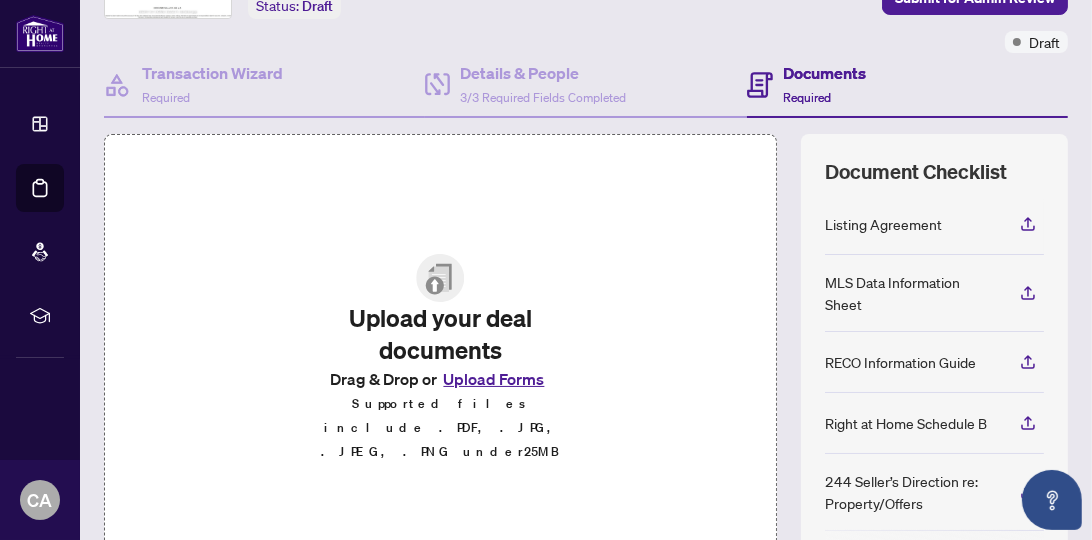 scroll, scrollTop: 142, scrollLeft: 0, axis: vertical 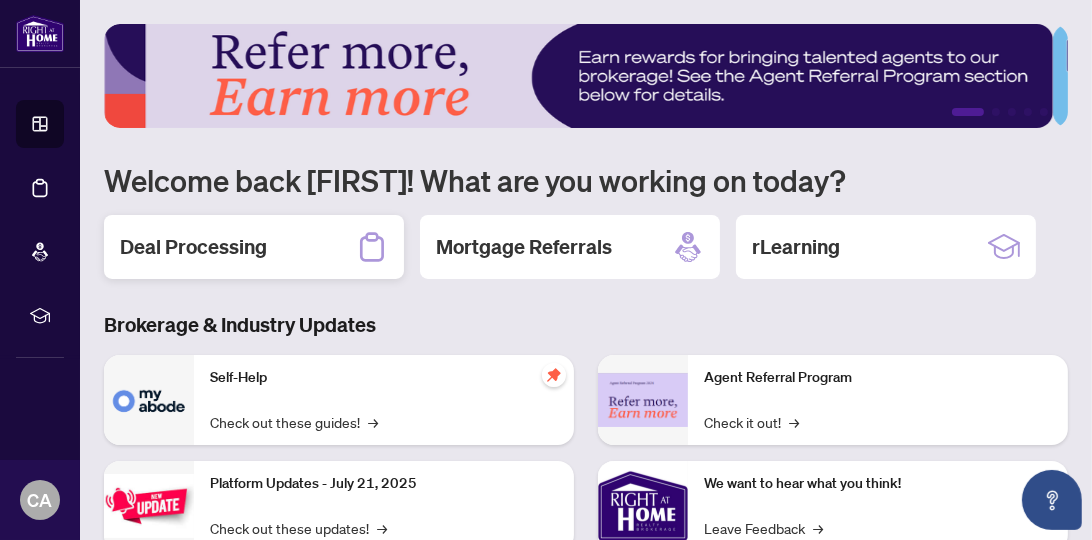 click on "Deal Processing" at bounding box center [193, 247] 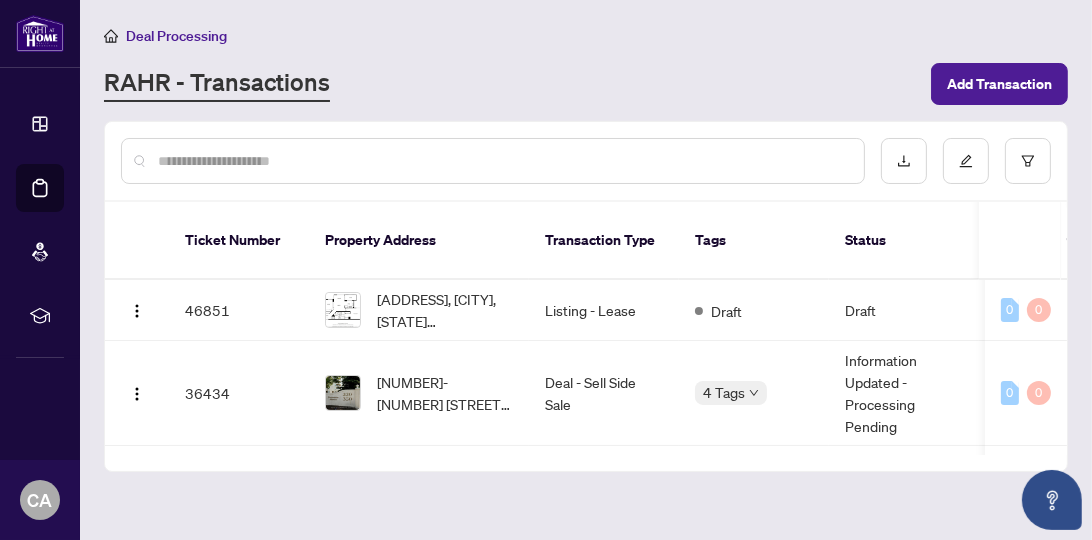 click on "[ADDRESS], [CITY], [STATE] [POSTAL_CODE], Canada" at bounding box center [445, 310] 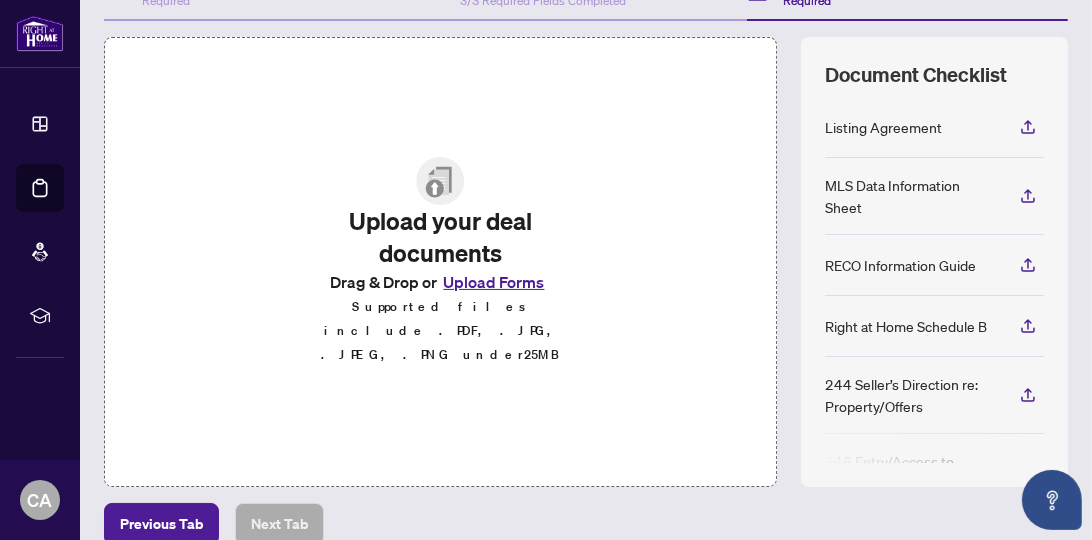 scroll, scrollTop: 252, scrollLeft: 0, axis: vertical 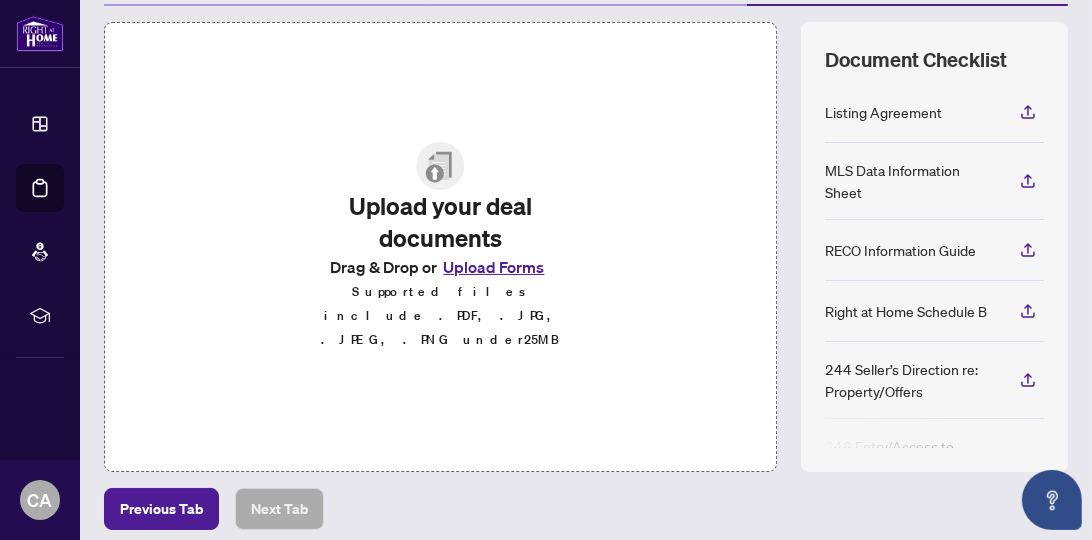 click on "Upload Forms" at bounding box center [493, 267] 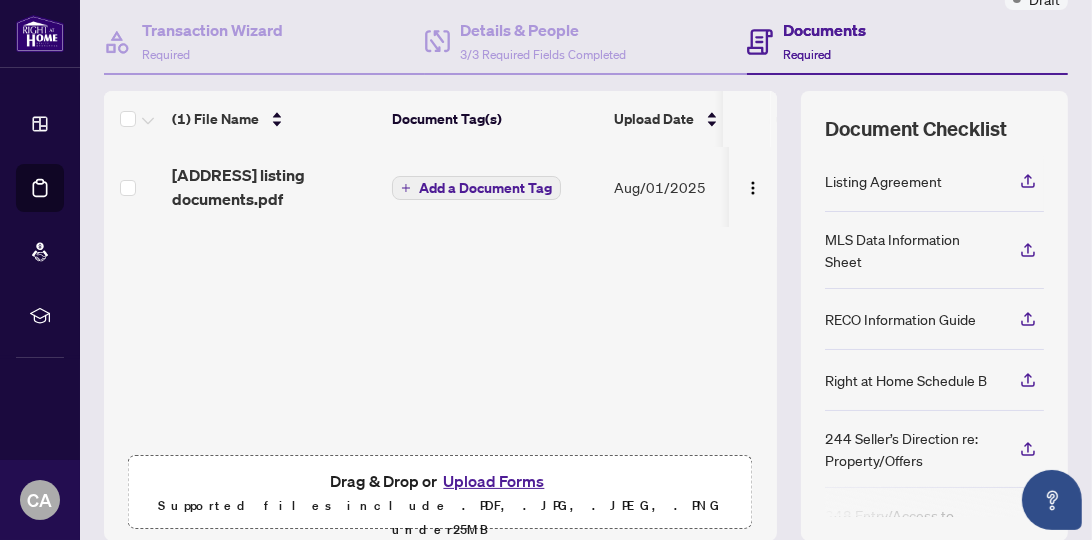 scroll, scrollTop: 203, scrollLeft: 0, axis: vertical 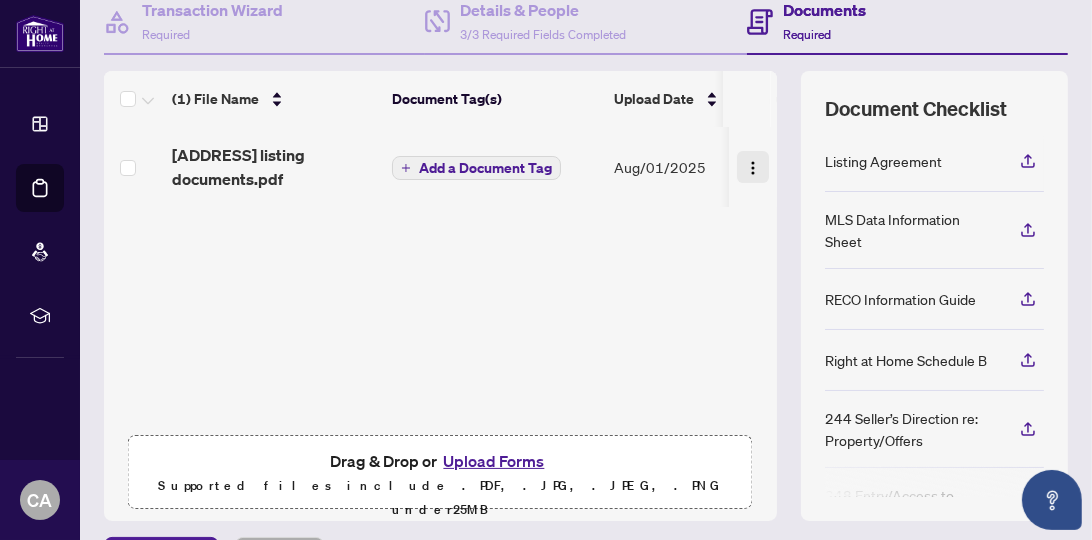 click at bounding box center (753, 168) 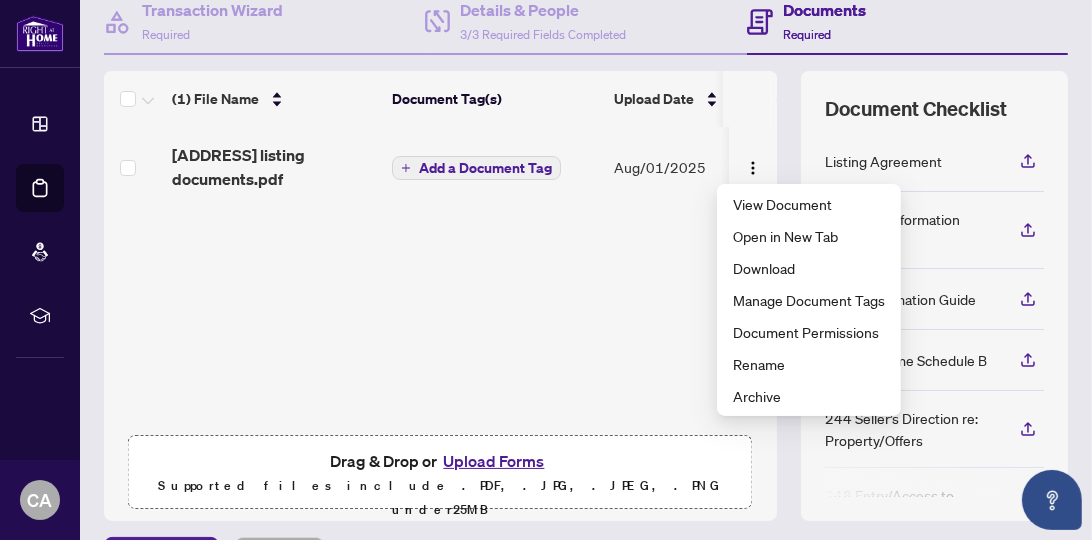 click on "(1) File Name Document Tag(s) Upload Date Status             [ADDRESS] listing documents.pdf Add a Document Tag Aug/01/2025 - Drag & Drop or Upload Forms Supported files include   .PDF, .JPG, .JPEG, .PNG   under  25 MB" at bounding box center [440, 296] 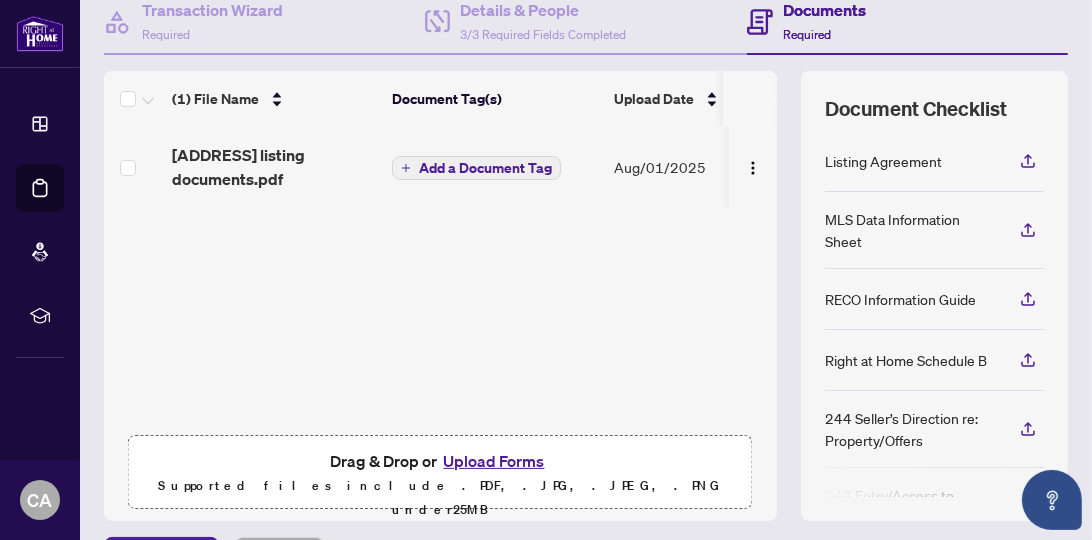 click on "Add a Document Tag" at bounding box center [485, 168] 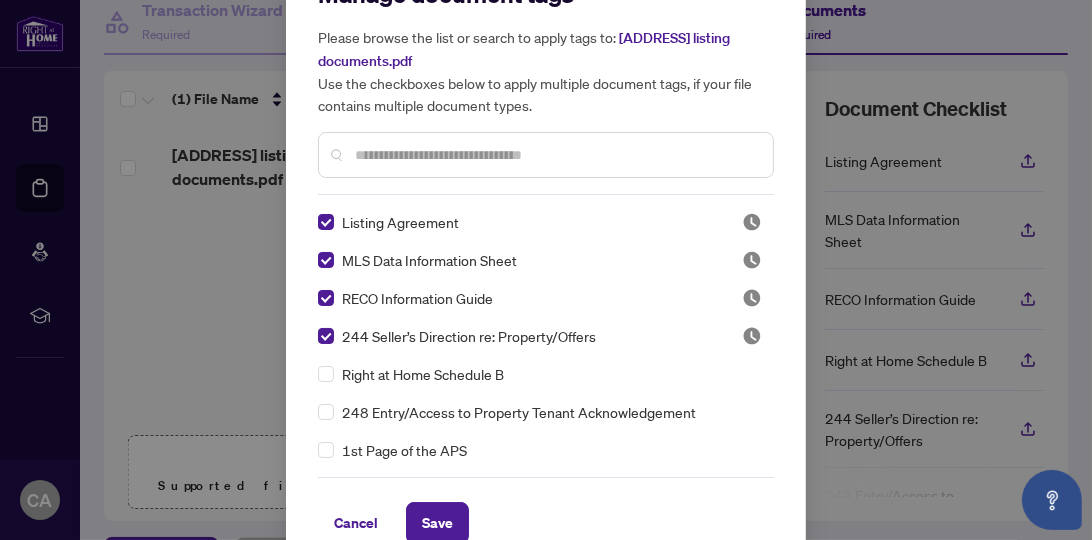 scroll, scrollTop: 87, scrollLeft: 0, axis: vertical 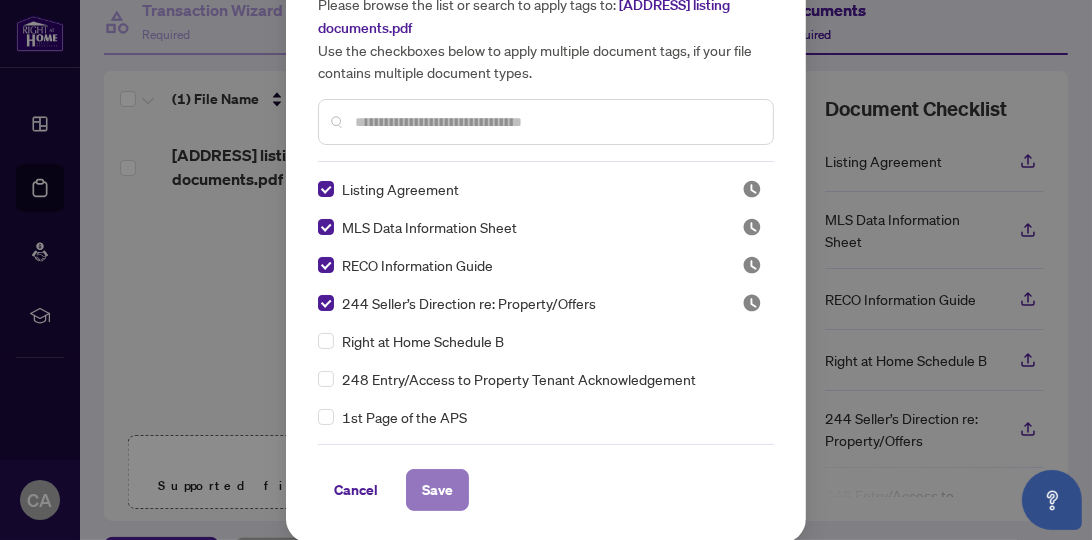 click on "Save" at bounding box center (437, 490) 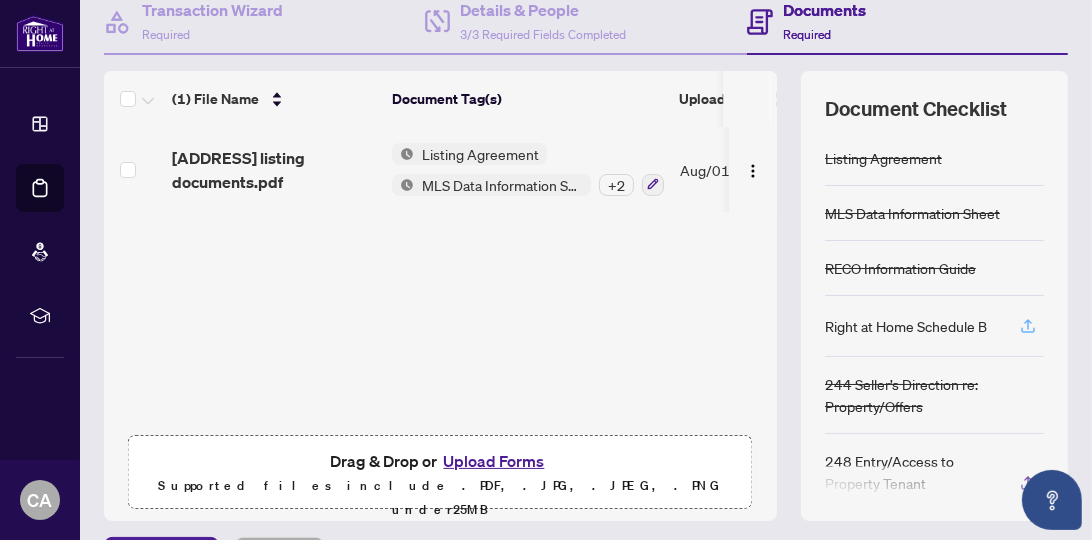 click 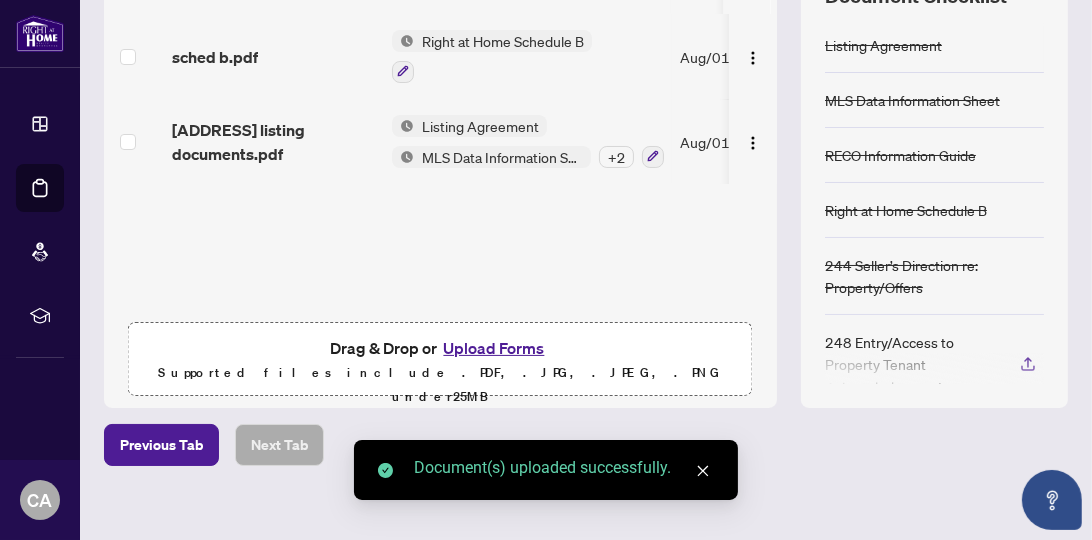scroll, scrollTop: 332, scrollLeft: 0, axis: vertical 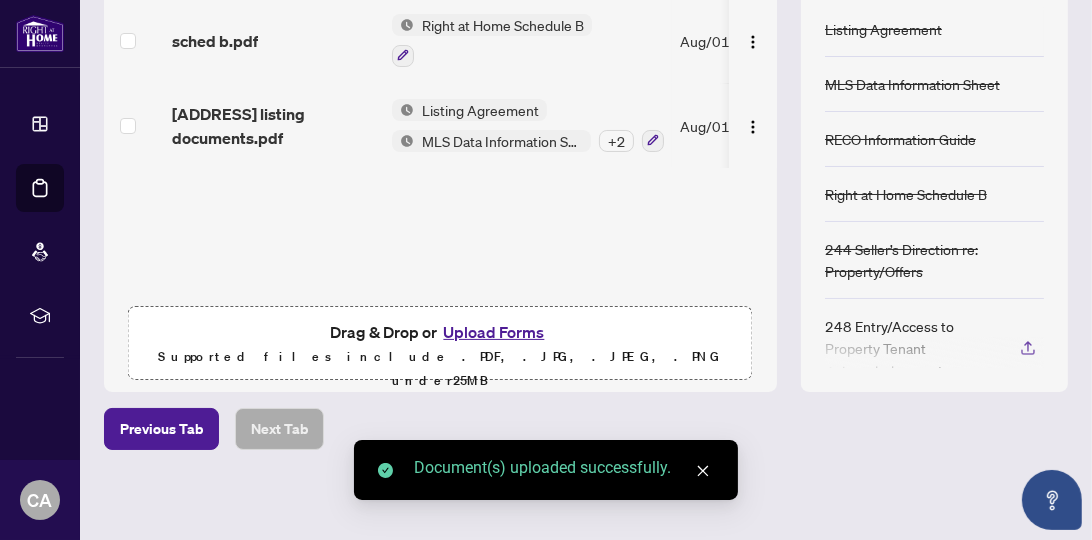 click on "Deal Processing / View Transaction Transaction saved   a few seconds ago Ticket #:  46851 [ADDRESS], [CITY], [STATE] [POSTAL_CODE], Canada Status:   Draft Transaction Communication Submit for Admin Review Draft Transaction Wizard Required Details & People 3/3 Required Fields Completed Documents Required (2) File Name Document Tag(s) Upload Date Status             sched b.pdf Right at Home Schedule B Aug/01/2025 - [ADDRESS] listing documents.pdf Listing Agreement MLS Data Information Sheet + 2 Aug/01/2025 - Drag & Drop or Upload Forms Supported files include   .PDF, .JPG, .JPEG, .PNG   under  25 MB Document Checklist Listing Agreement MLS Data Information Sheet RECO Information Guide Right at Home Schedule B 244 Seller’s Direction re: Property/Offers 248 Entry/Access to Property Tenant Acknowledgement Previous Tab Next Tab" at bounding box center (586, 106) 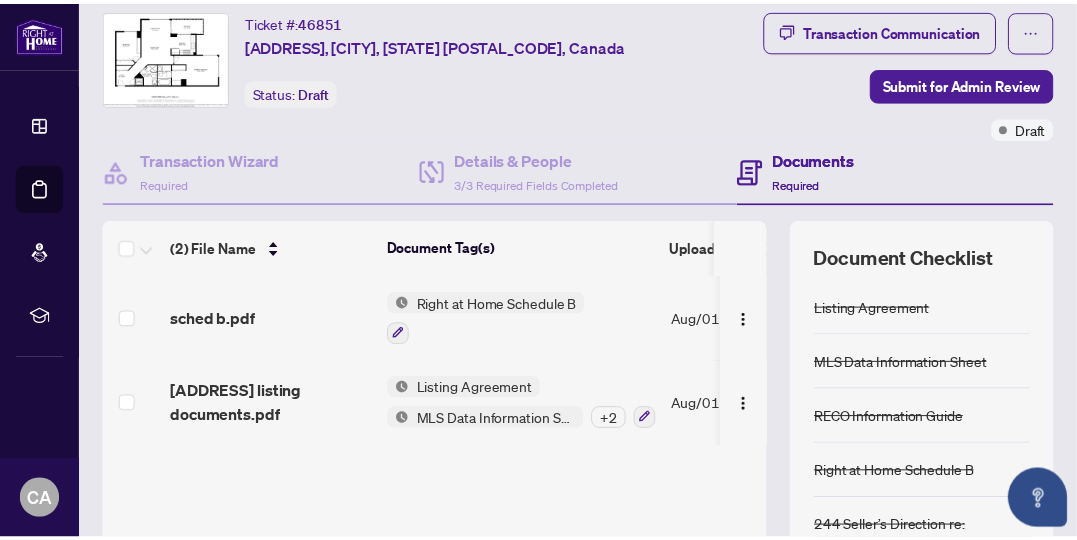 scroll, scrollTop: 0, scrollLeft: 0, axis: both 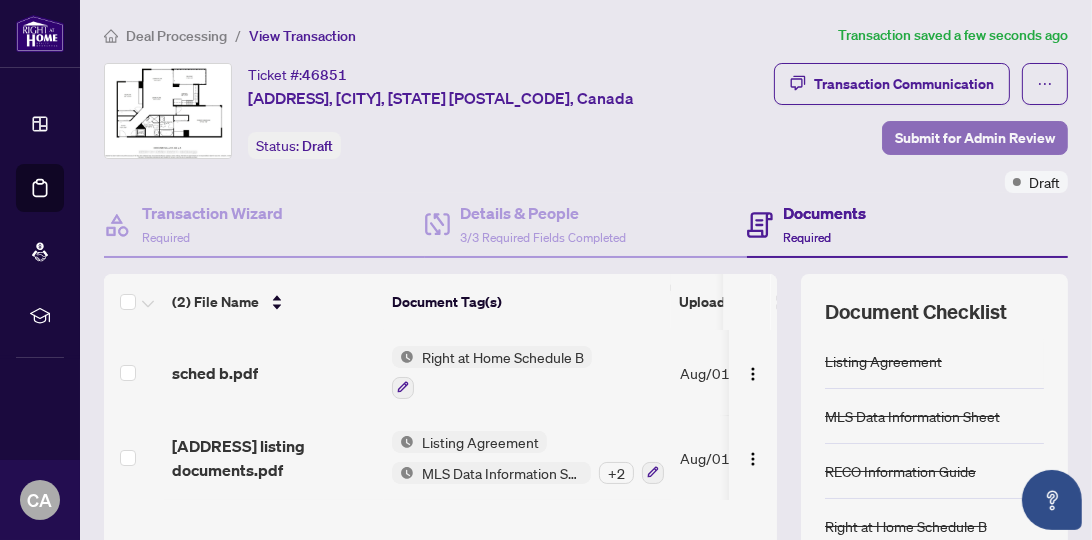 click on "Submit for Admin Review" at bounding box center [975, 138] 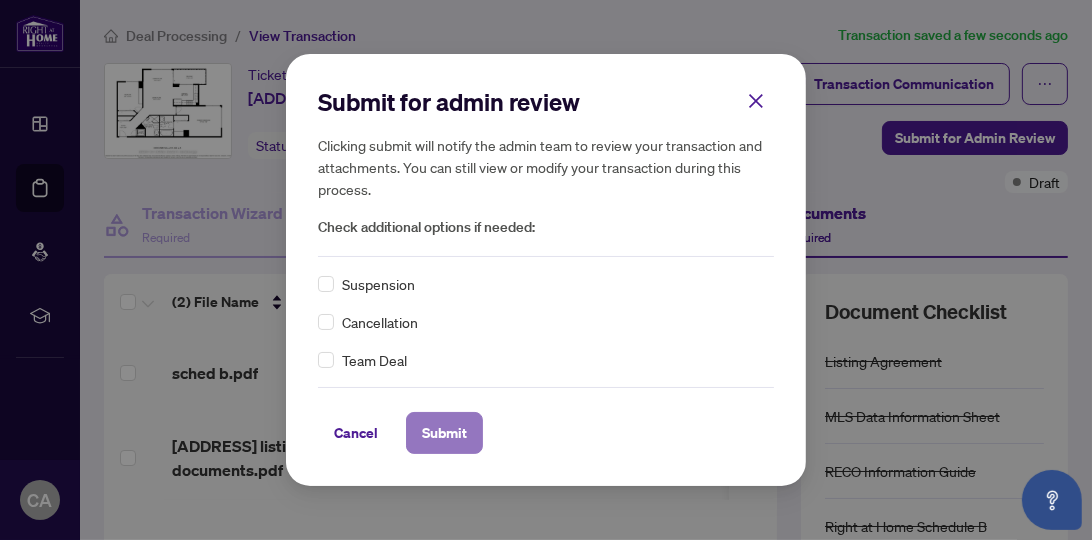 click on "Submit" at bounding box center [444, 433] 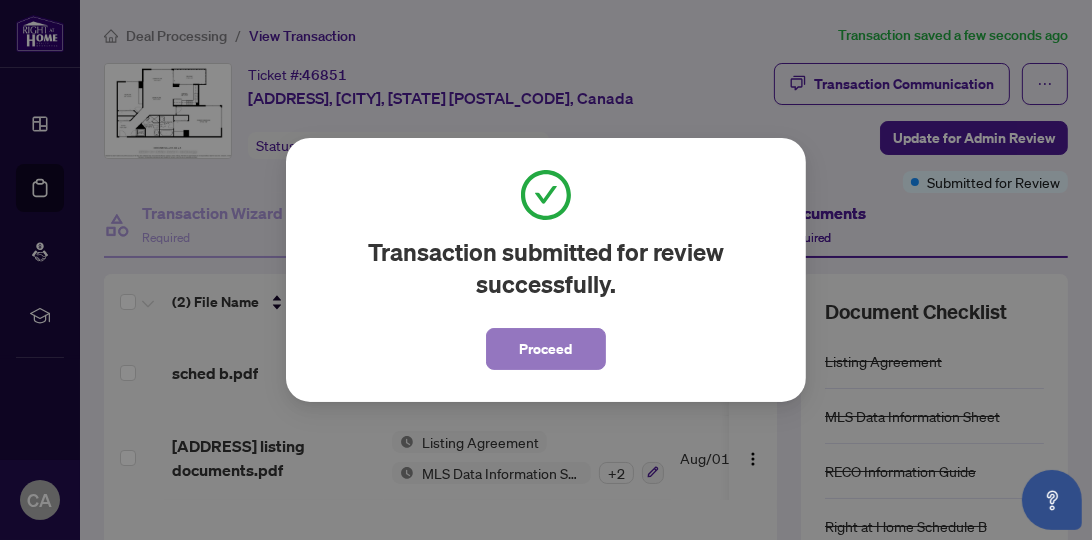 click on "Proceed" at bounding box center [546, 349] 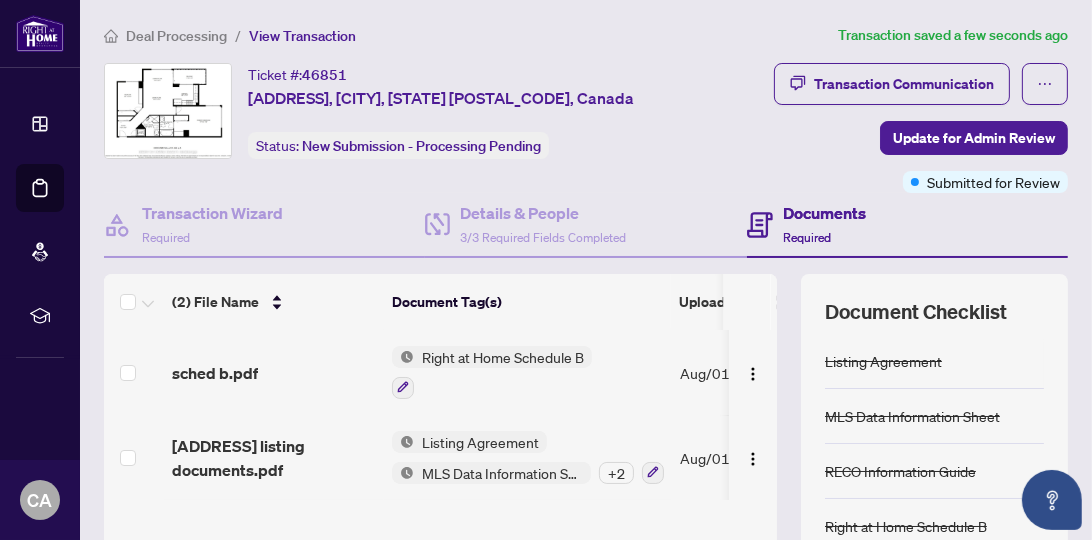 click on "Dashboard" at bounding box center [40, 124] 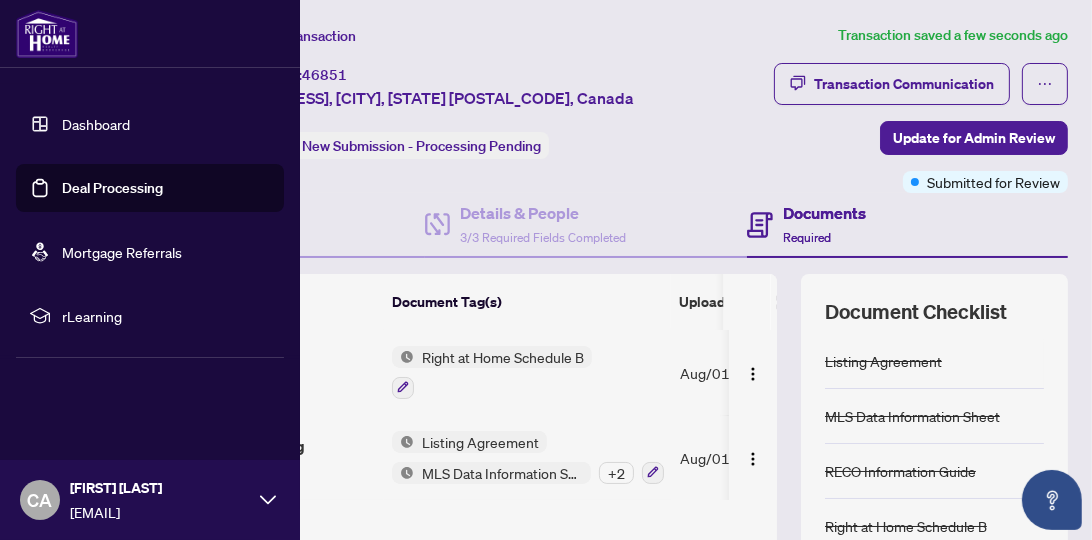 click on "Dashboard" at bounding box center [96, 124] 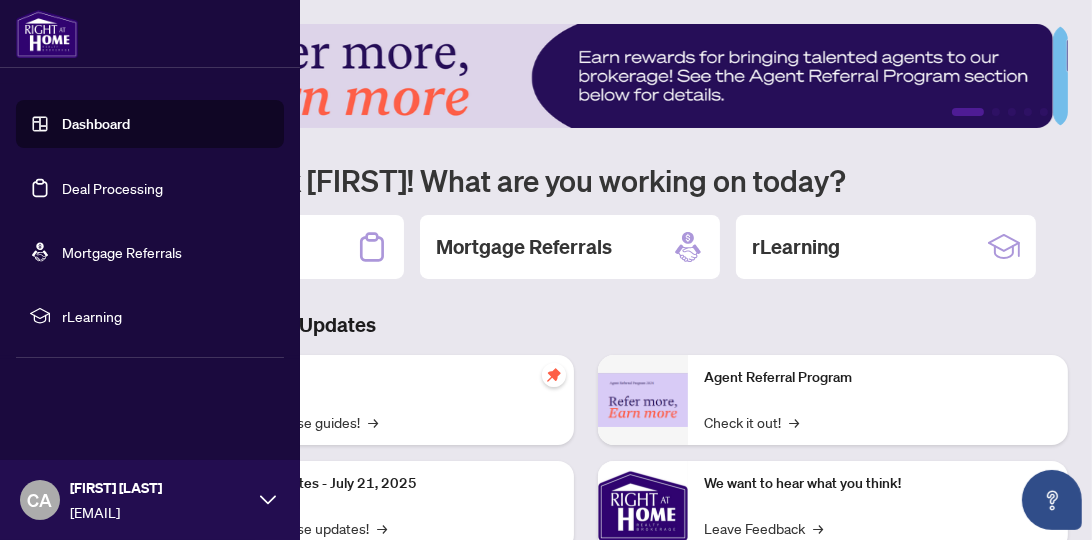 click on "[EMAIL]" at bounding box center (160, 512) 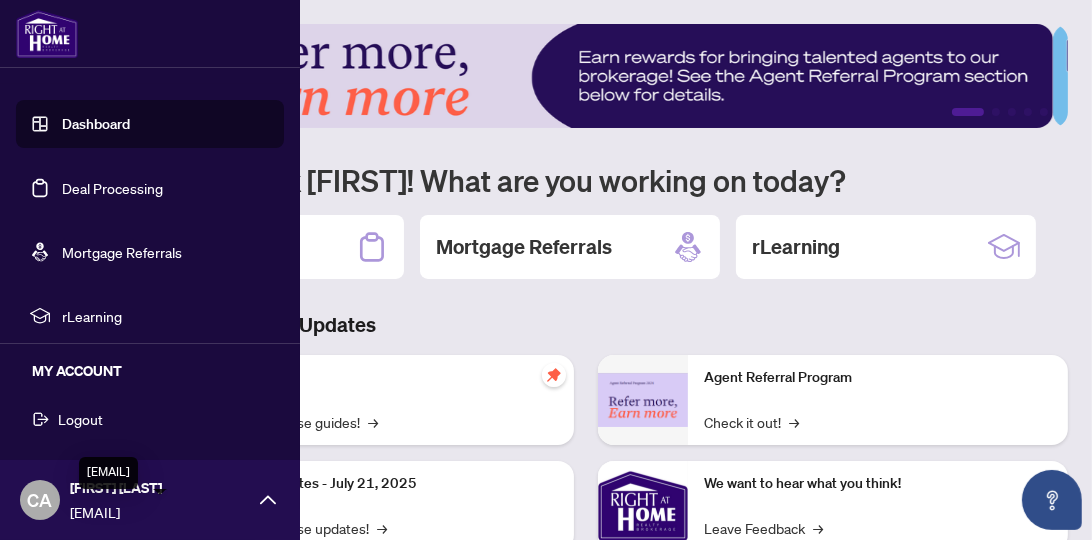 click on "Logout" at bounding box center (80, 419) 